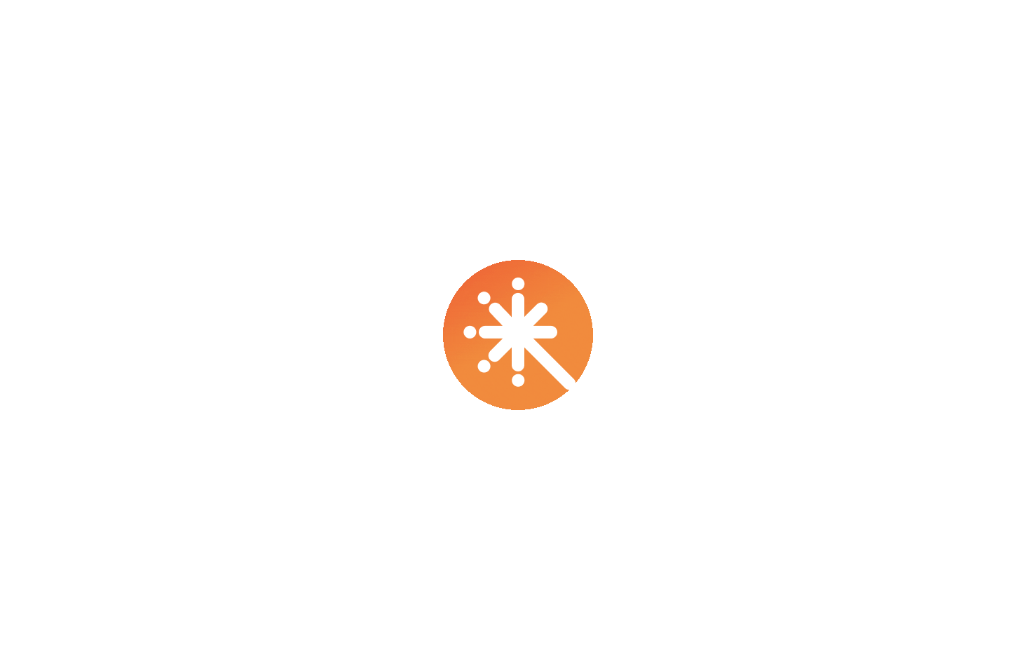 scroll, scrollTop: 0, scrollLeft: 0, axis: both 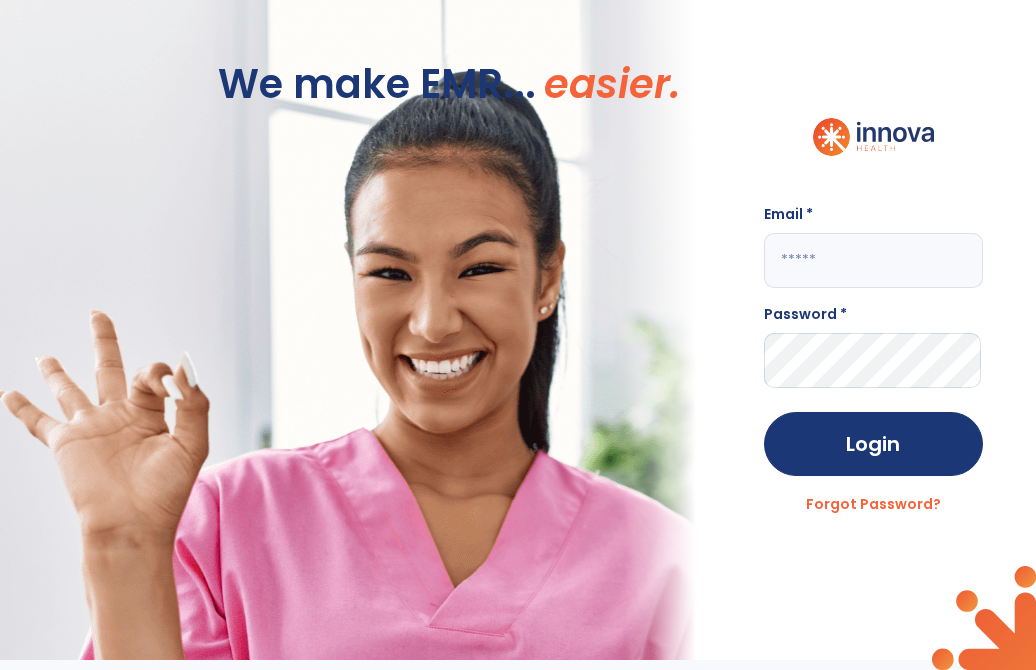click 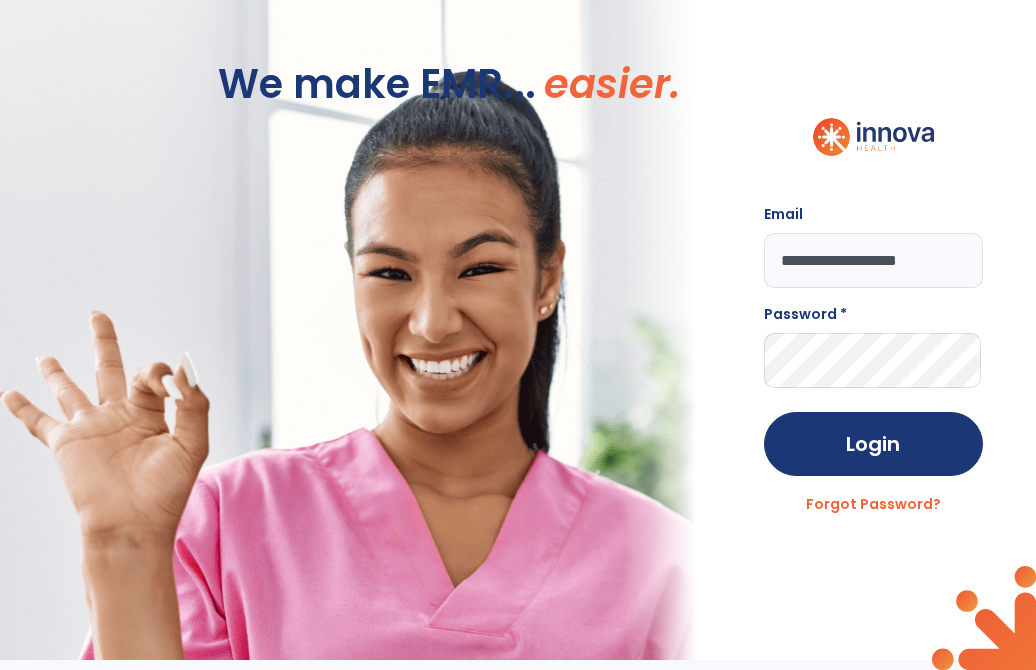 scroll, scrollTop: 0, scrollLeft: 11, axis: horizontal 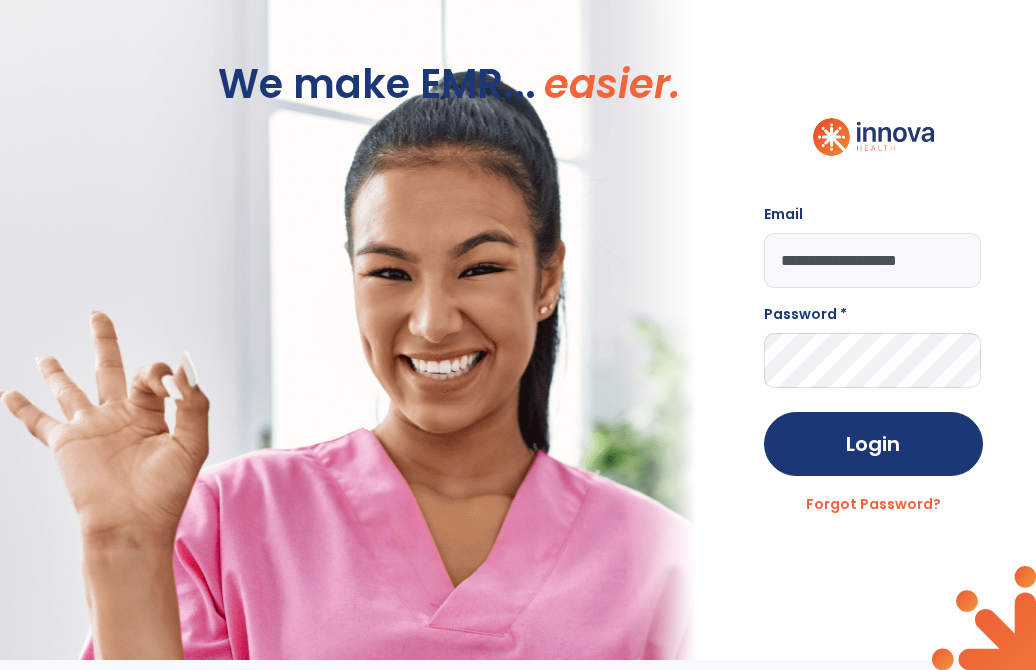 type on "**********" 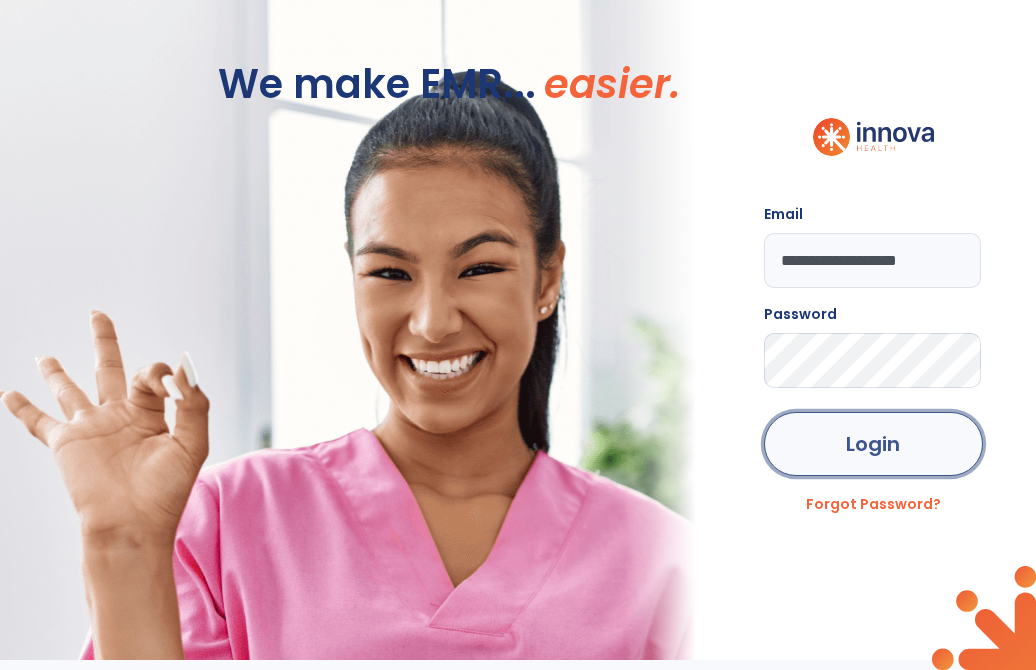click on "Login" 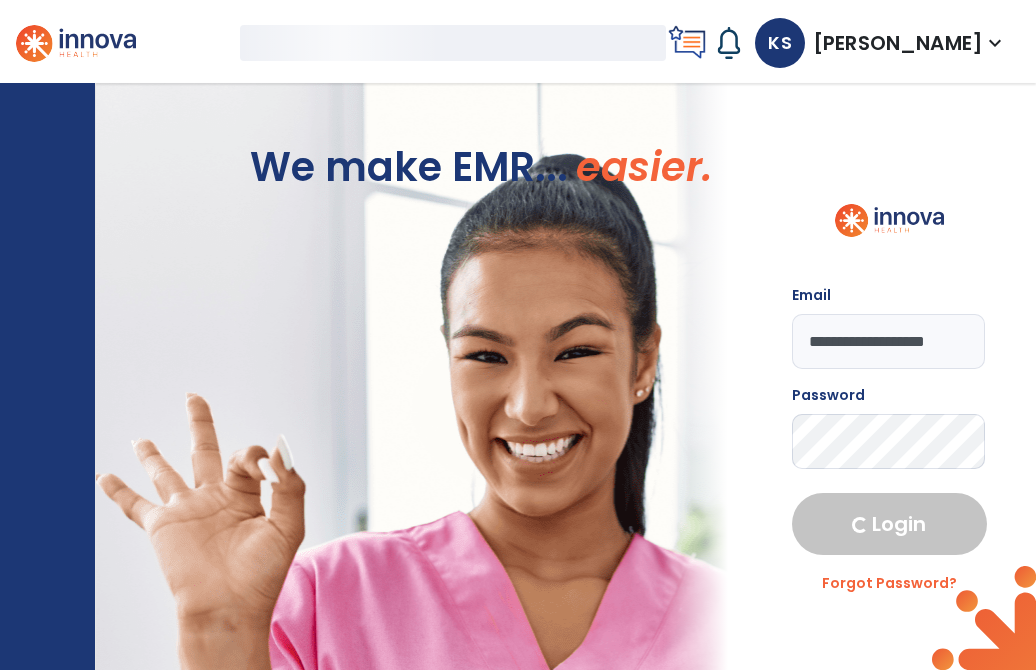 select on "****" 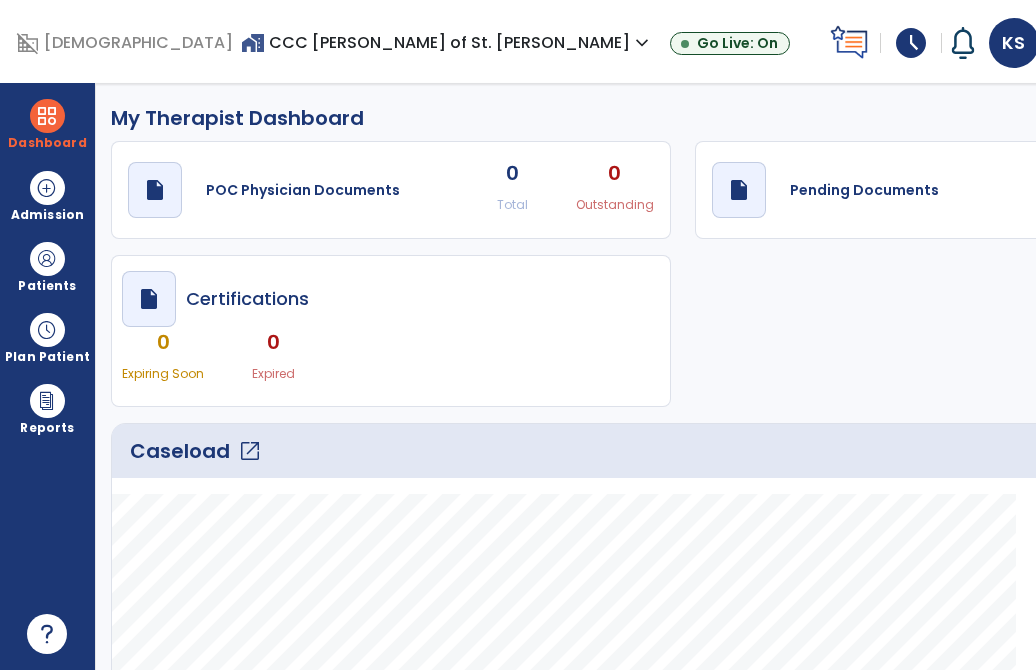 click on "Caseload   open_in_new" 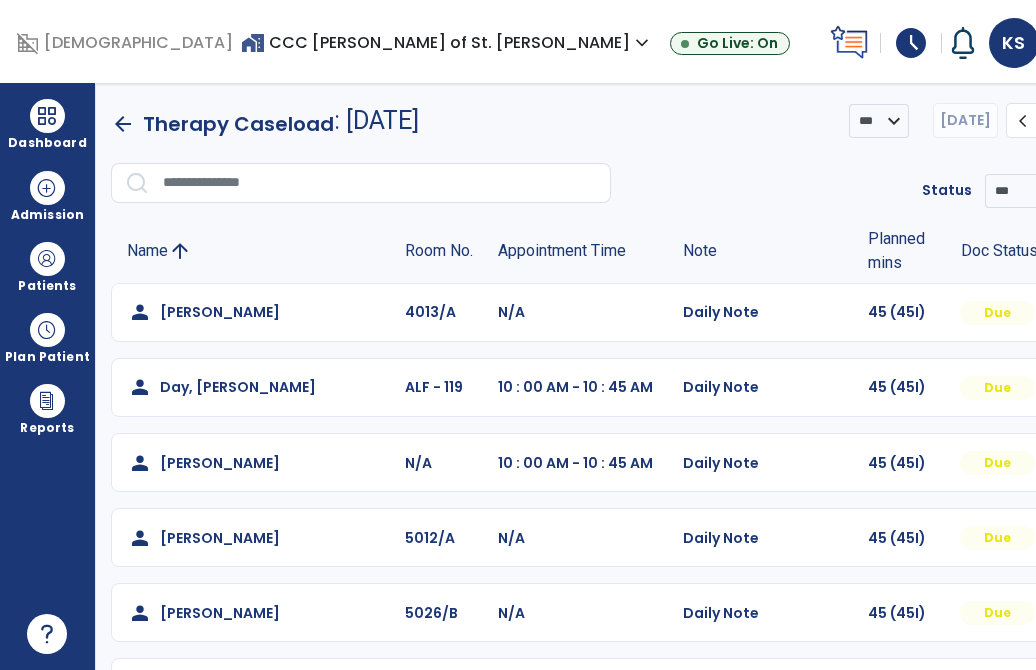 drag, startPoint x: 1027, startPoint y: 199, endPoint x: 1013, endPoint y: 406, distance: 207.47289 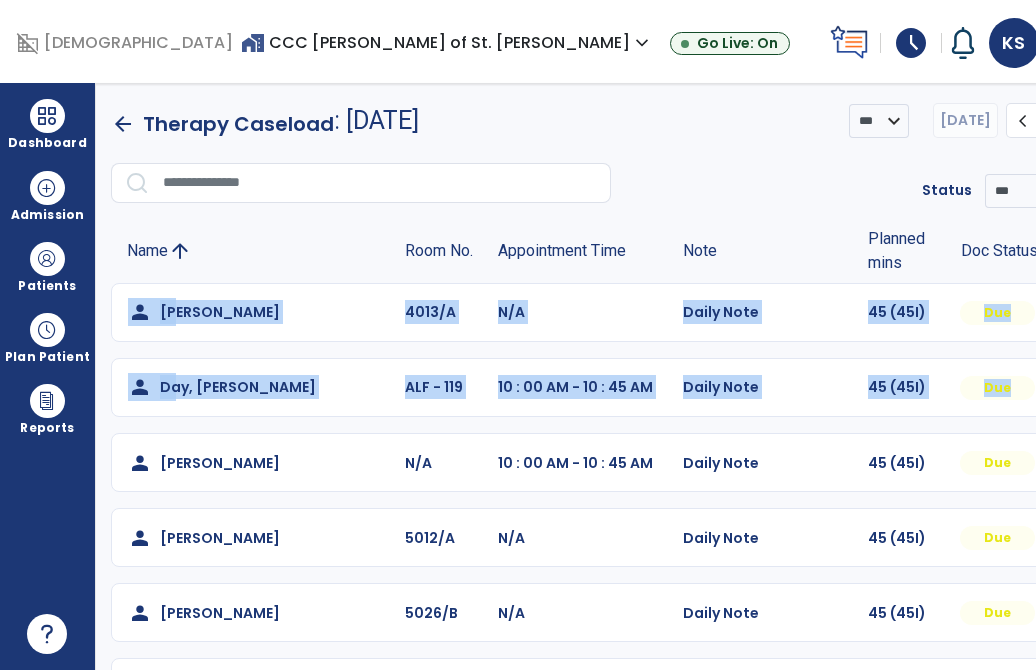 drag, startPoint x: 1030, startPoint y: 225, endPoint x: 1047, endPoint y: 400, distance: 175.82378 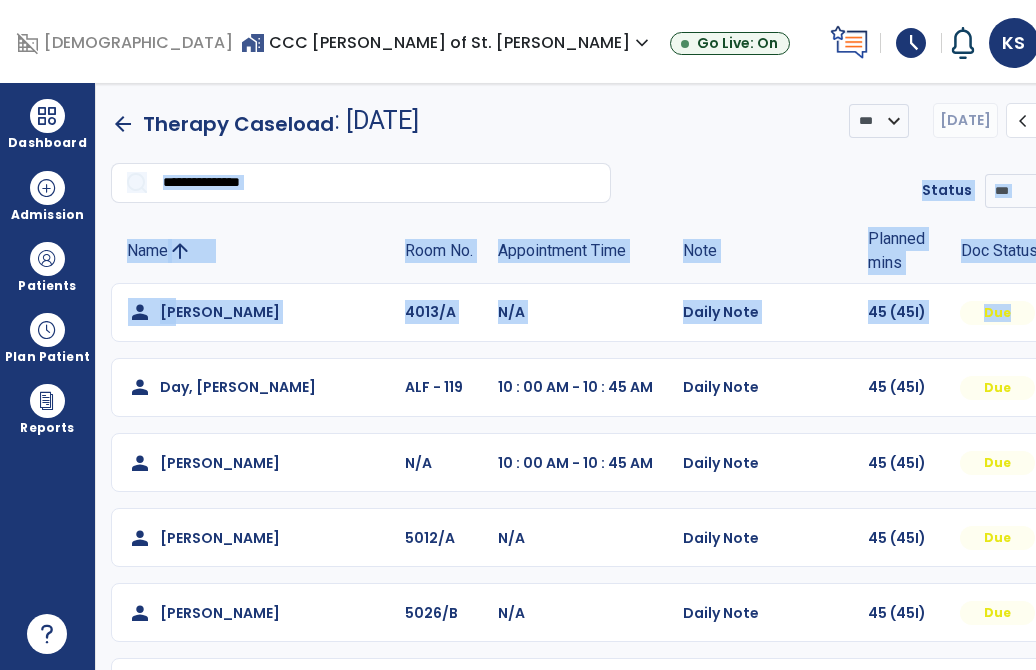 drag, startPoint x: 1030, startPoint y: 128, endPoint x: 1033, endPoint y: 303, distance: 175.02571 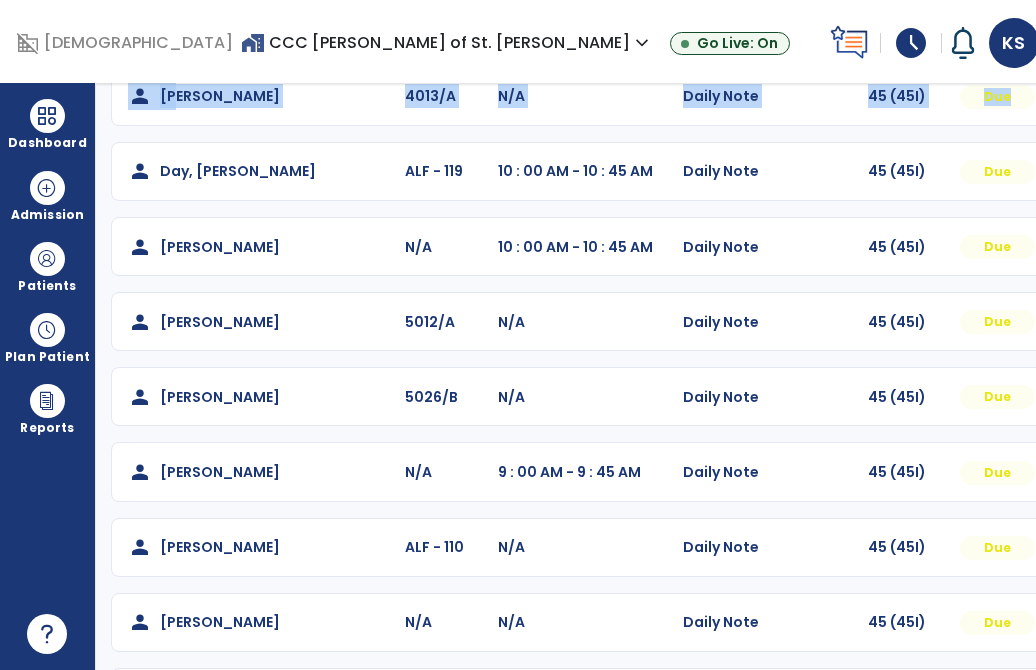 scroll, scrollTop: 360, scrollLeft: 0, axis: vertical 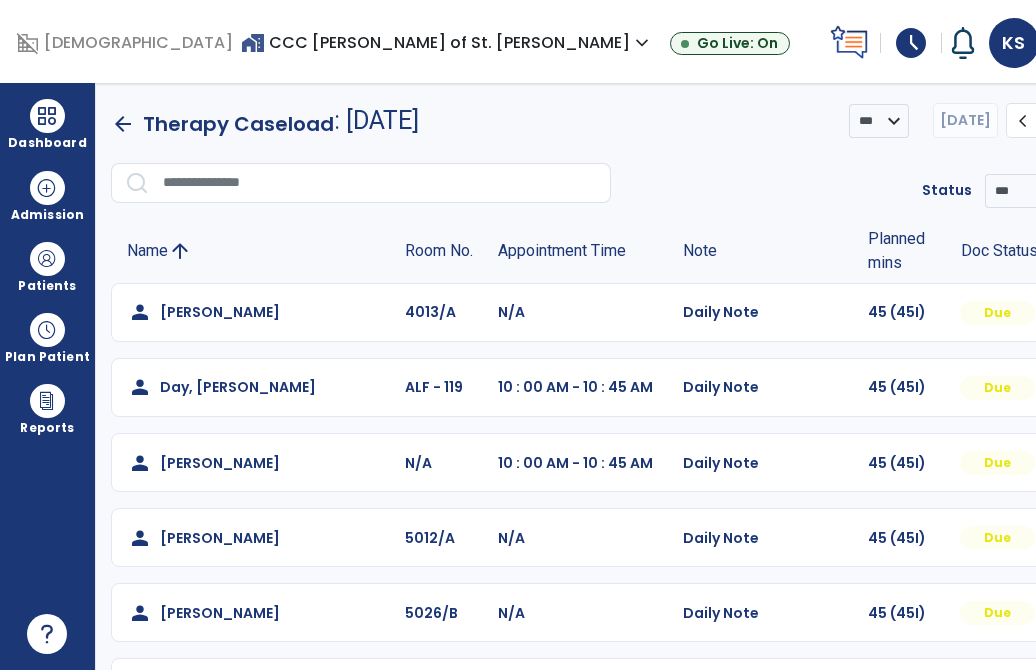 click on ": [DATE]" 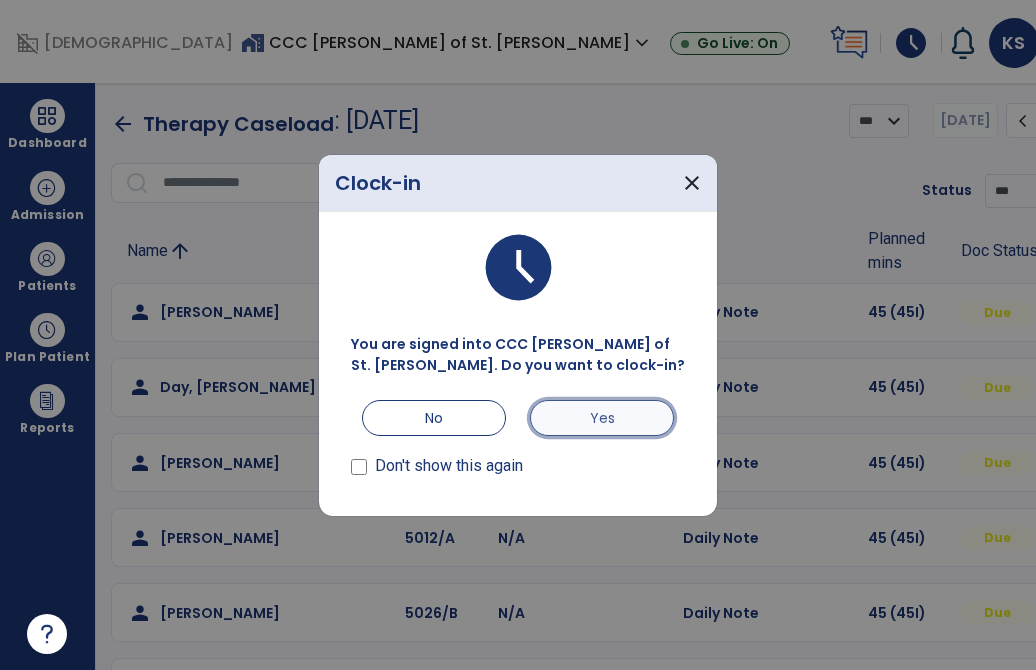 click on "Yes" at bounding box center [602, 418] 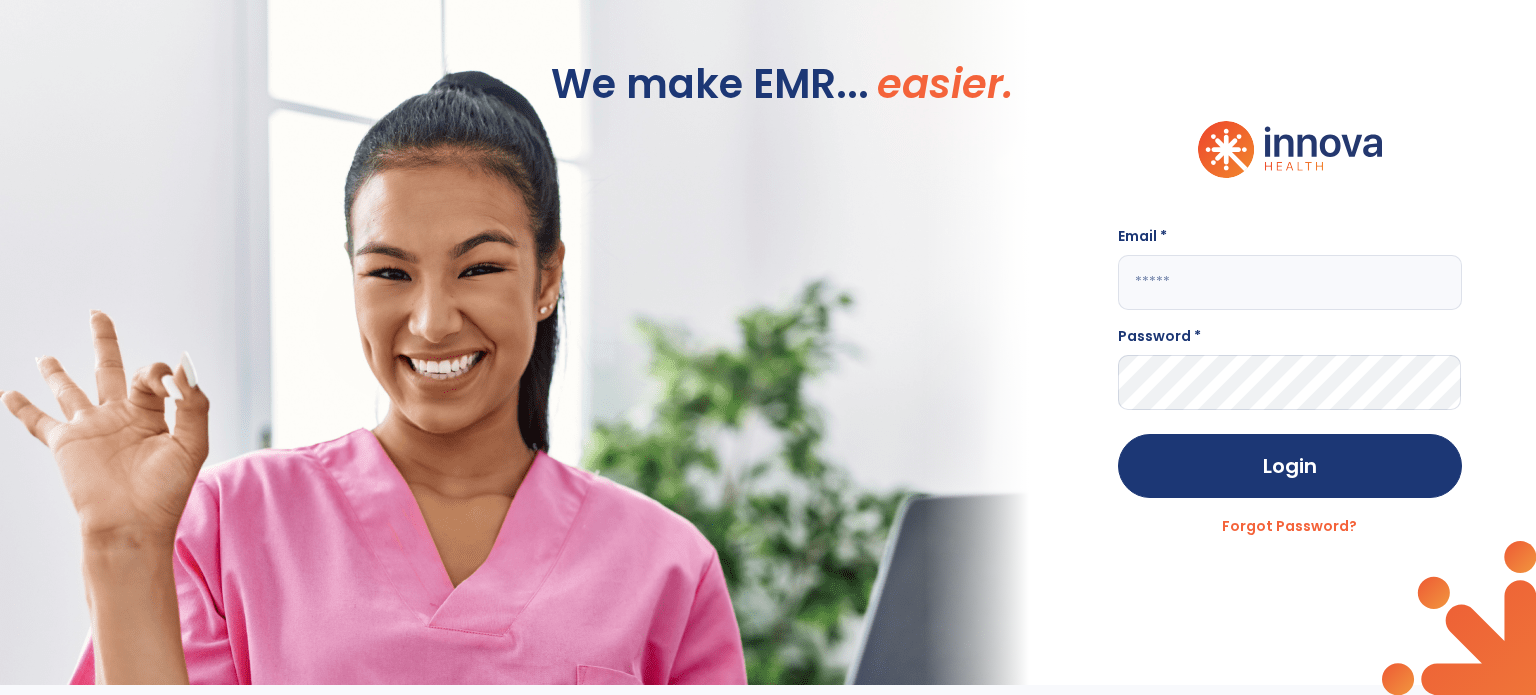 click 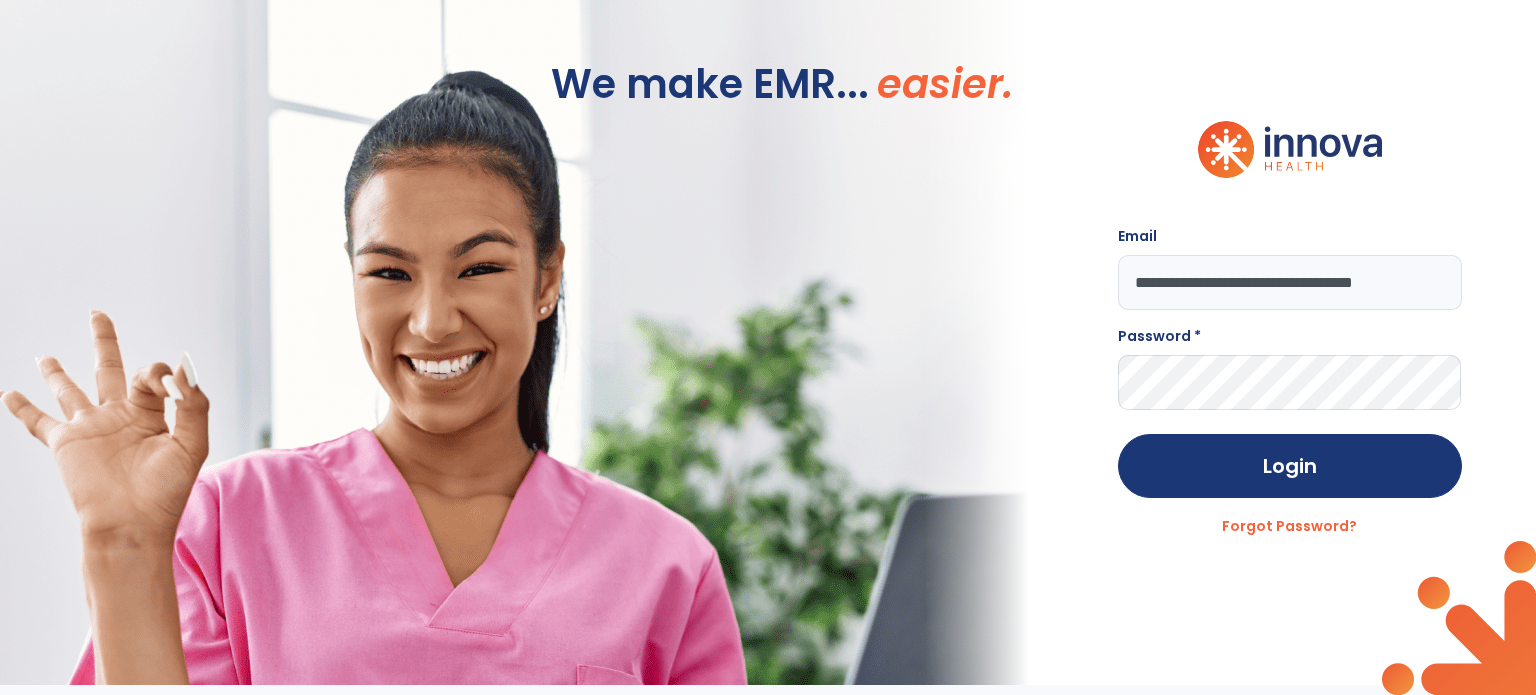 type on "**********" 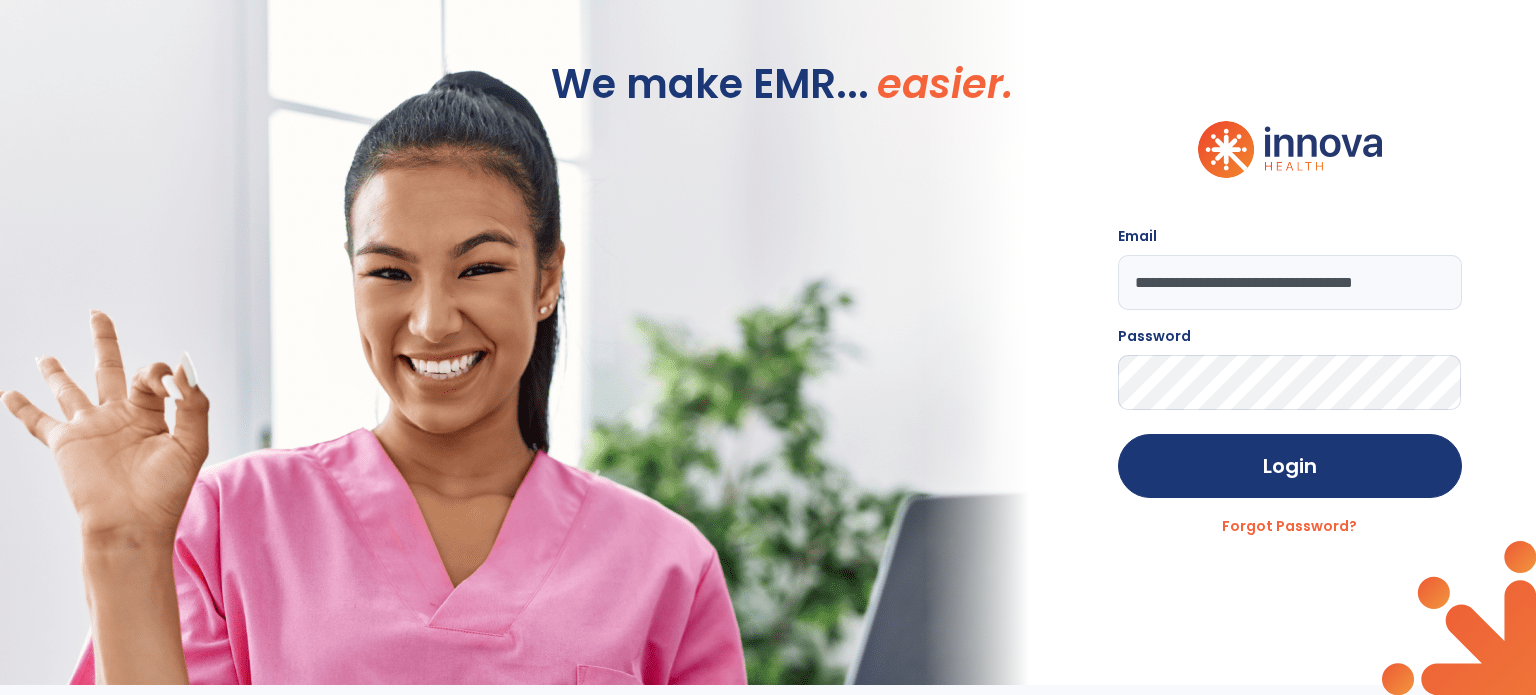 click on "Login" 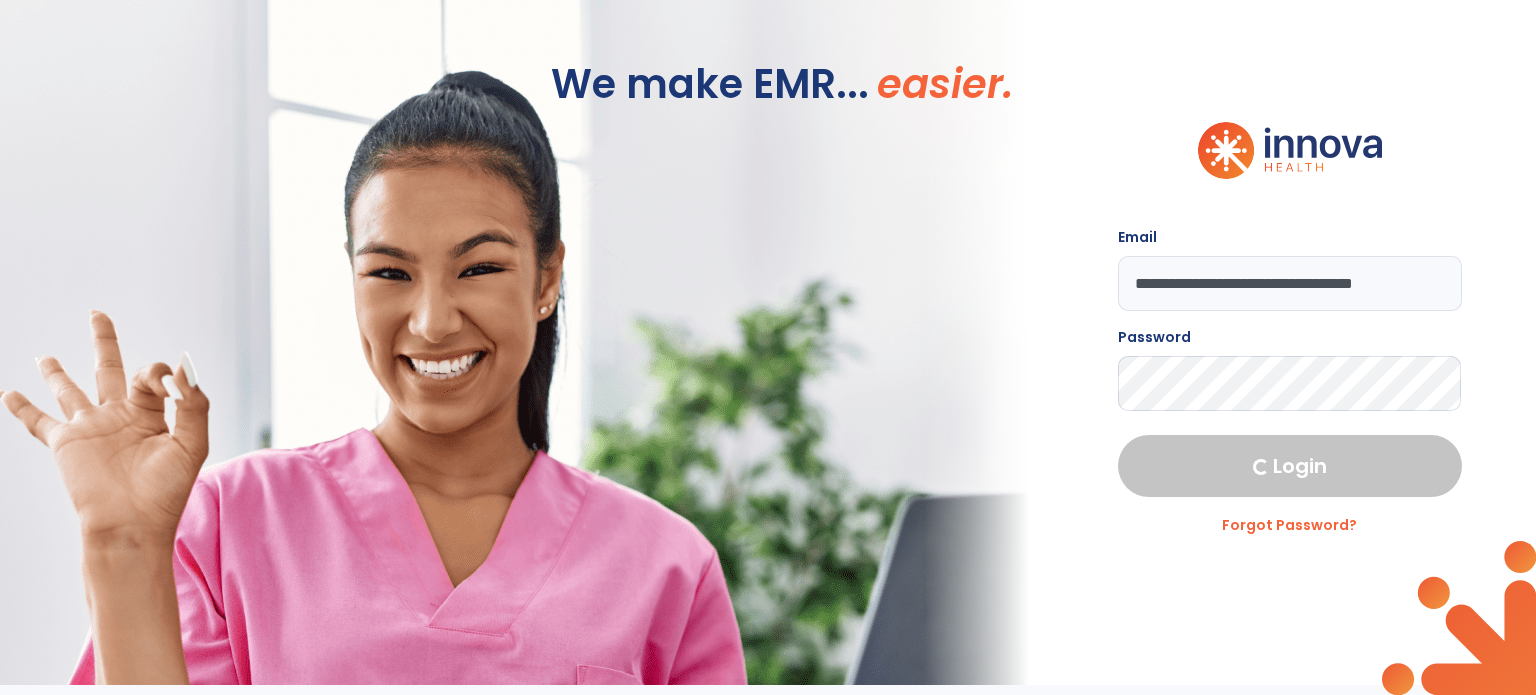 select on "****" 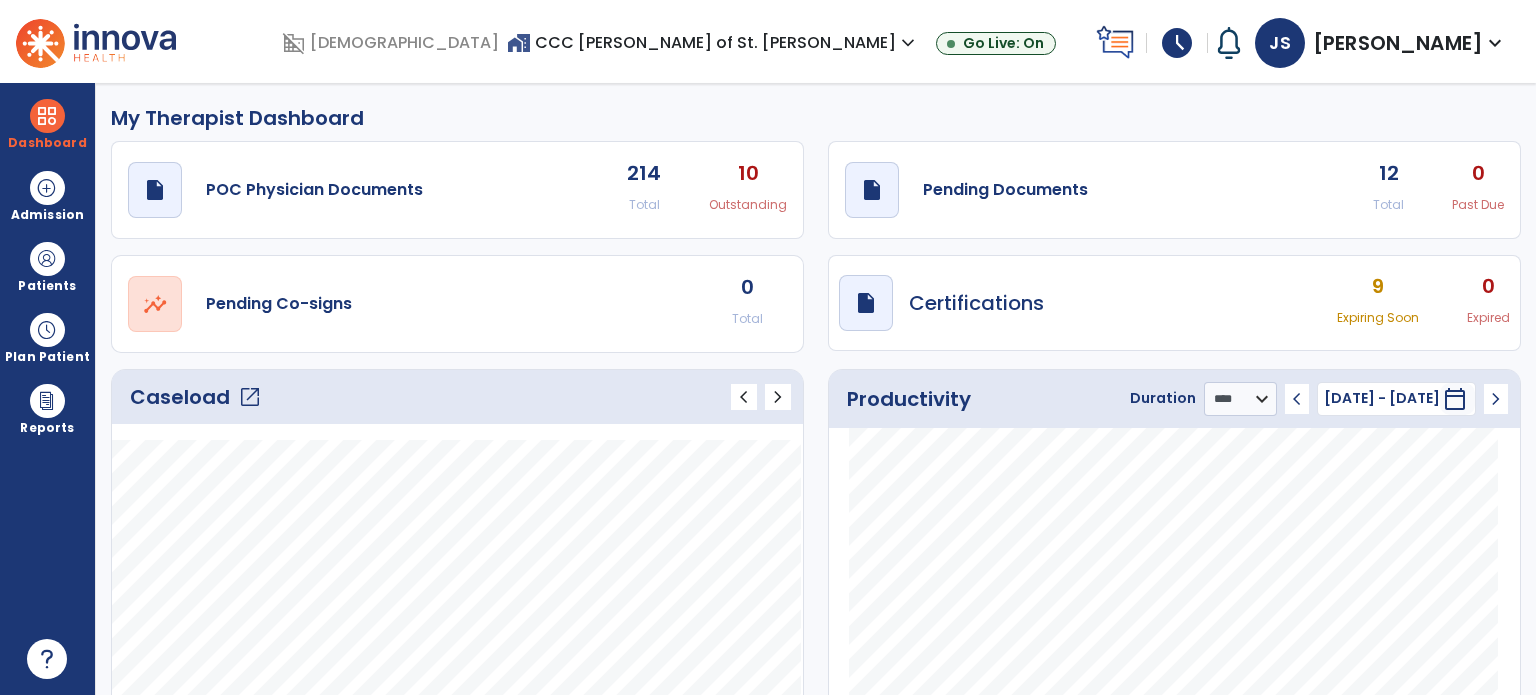 click on "Caseload   open_in_new" 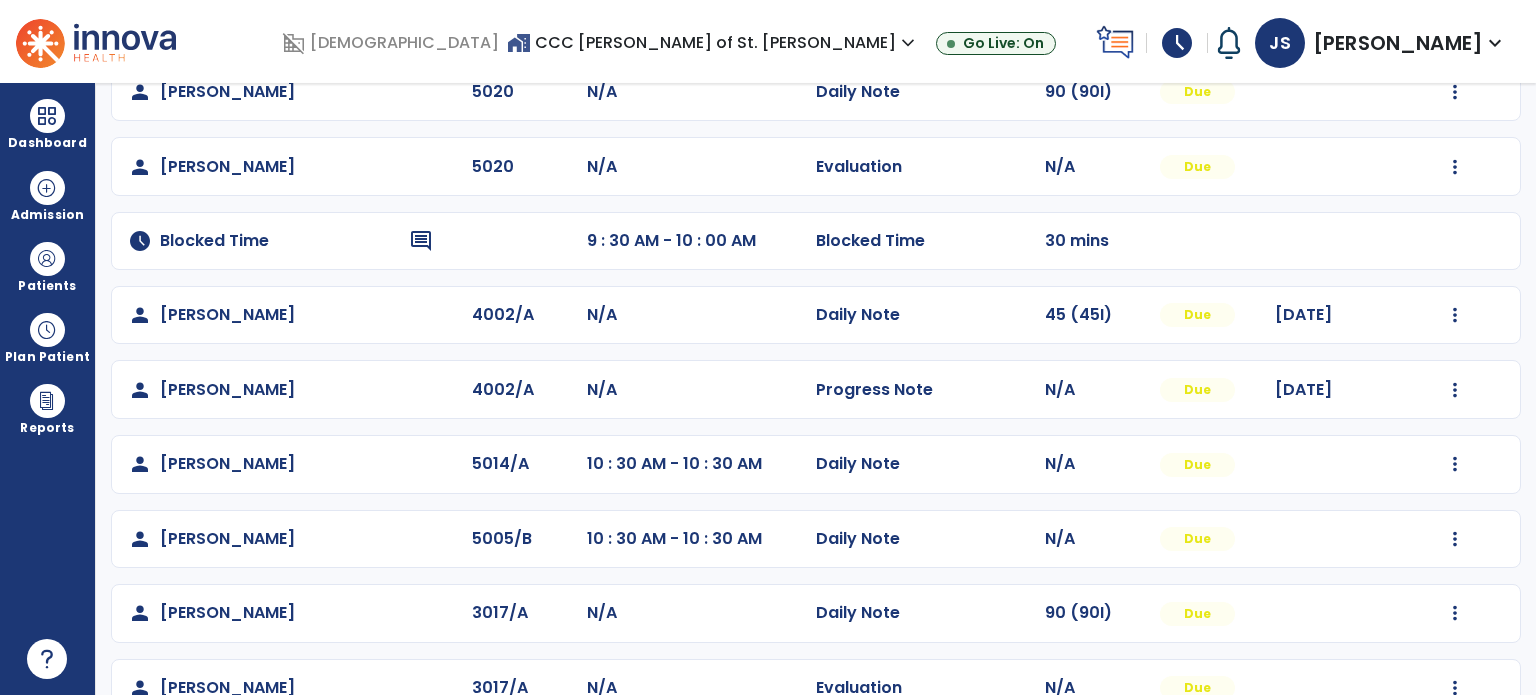 scroll, scrollTop: 0, scrollLeft: 0, axis: both 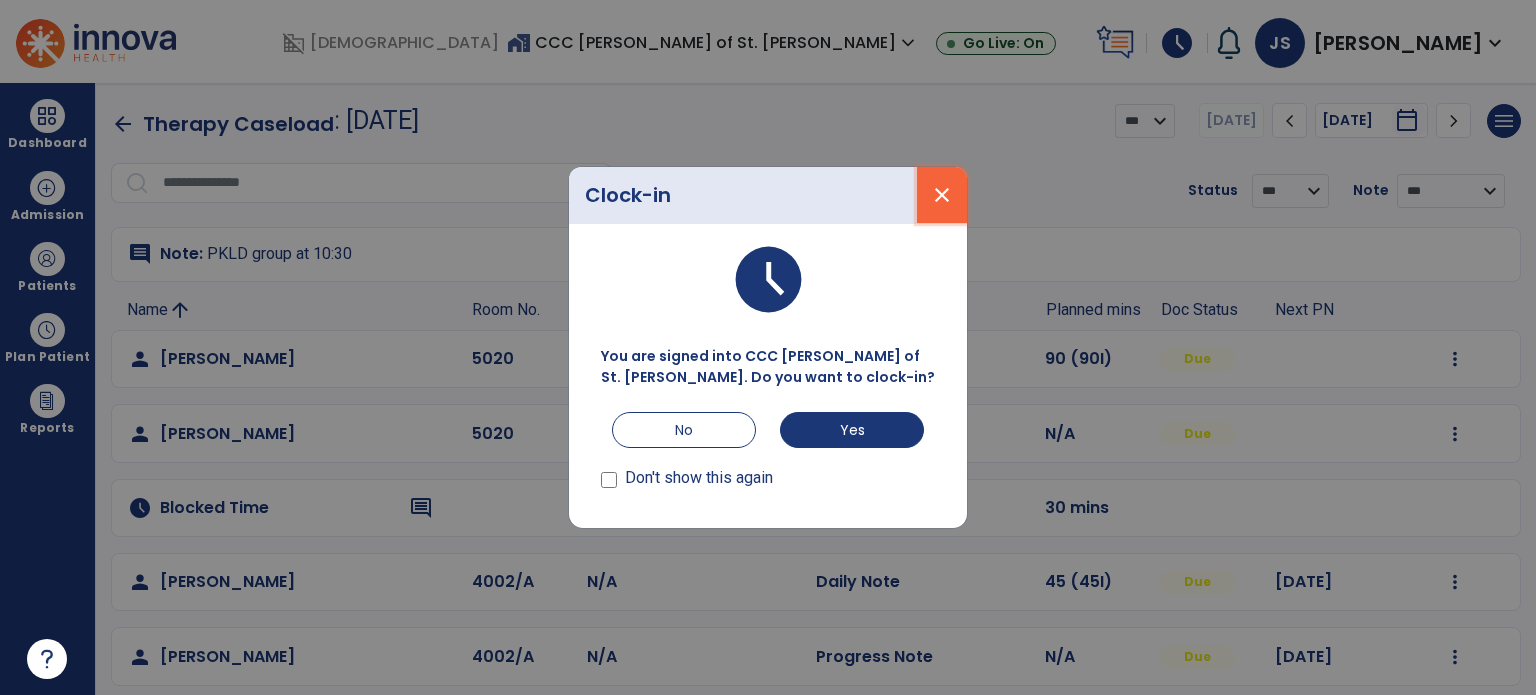click on "close" at bounding box center (942, 195) 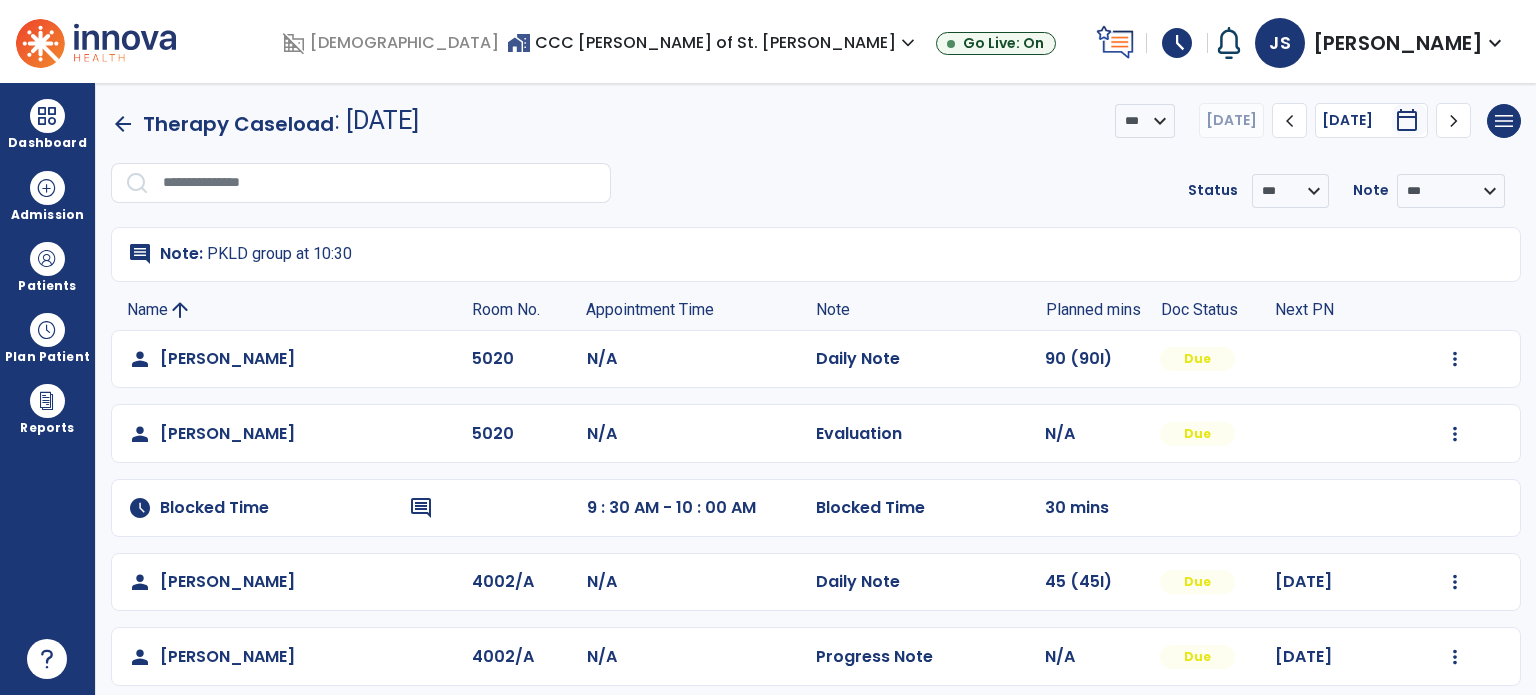 click on "home_work   CCC [PERSON_NAME] of St. [PERSON_NAME]   expand_more" at bounding box center [713, 42] 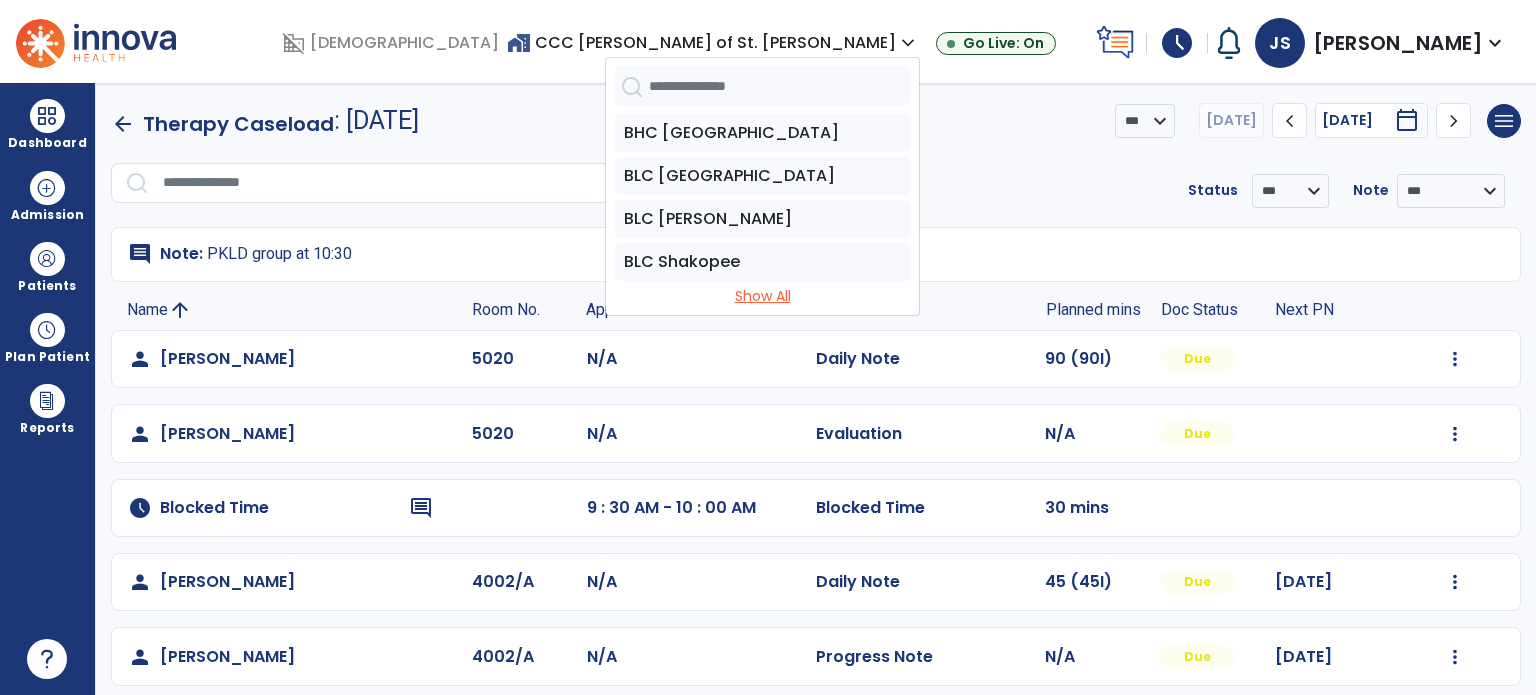 click on "Show All" at bounding box center (762, 296) 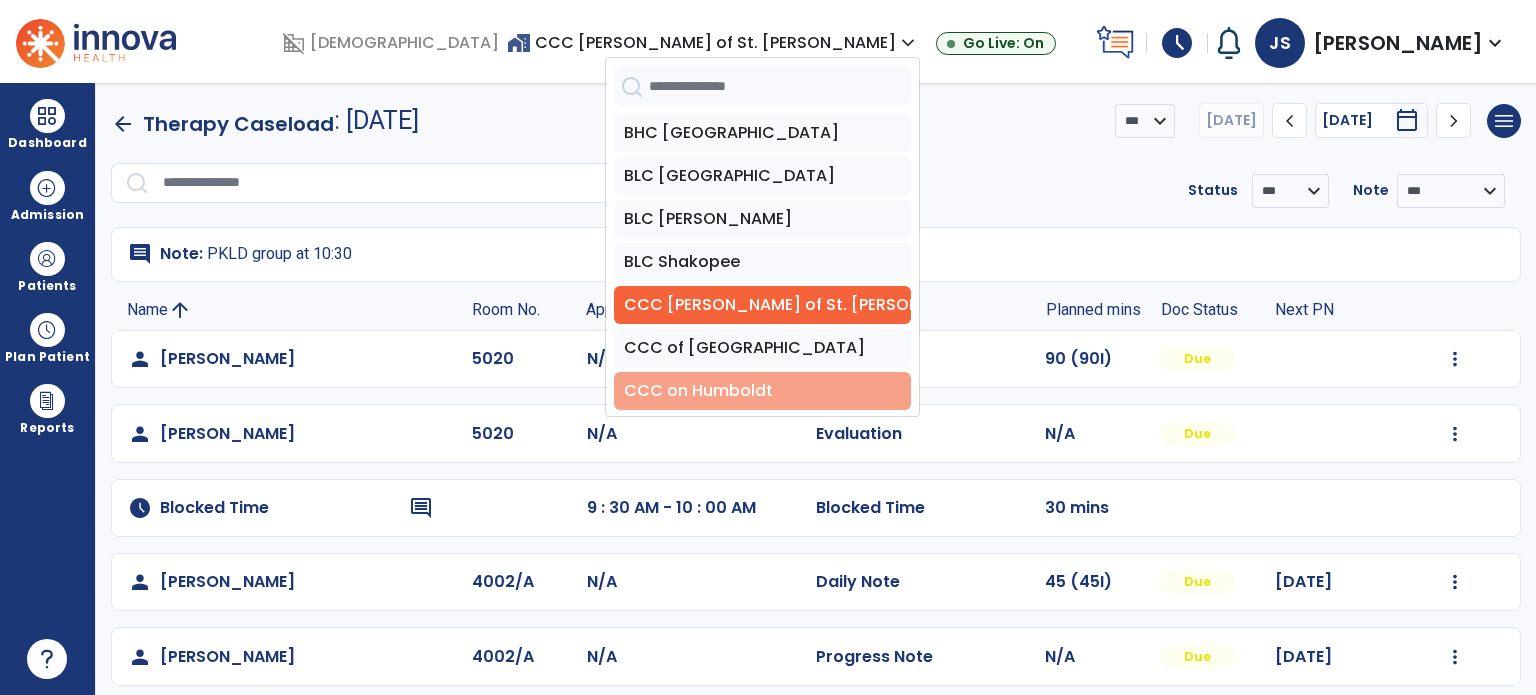 click on "CCC on Humboldt" at bounding box center [762, 391] 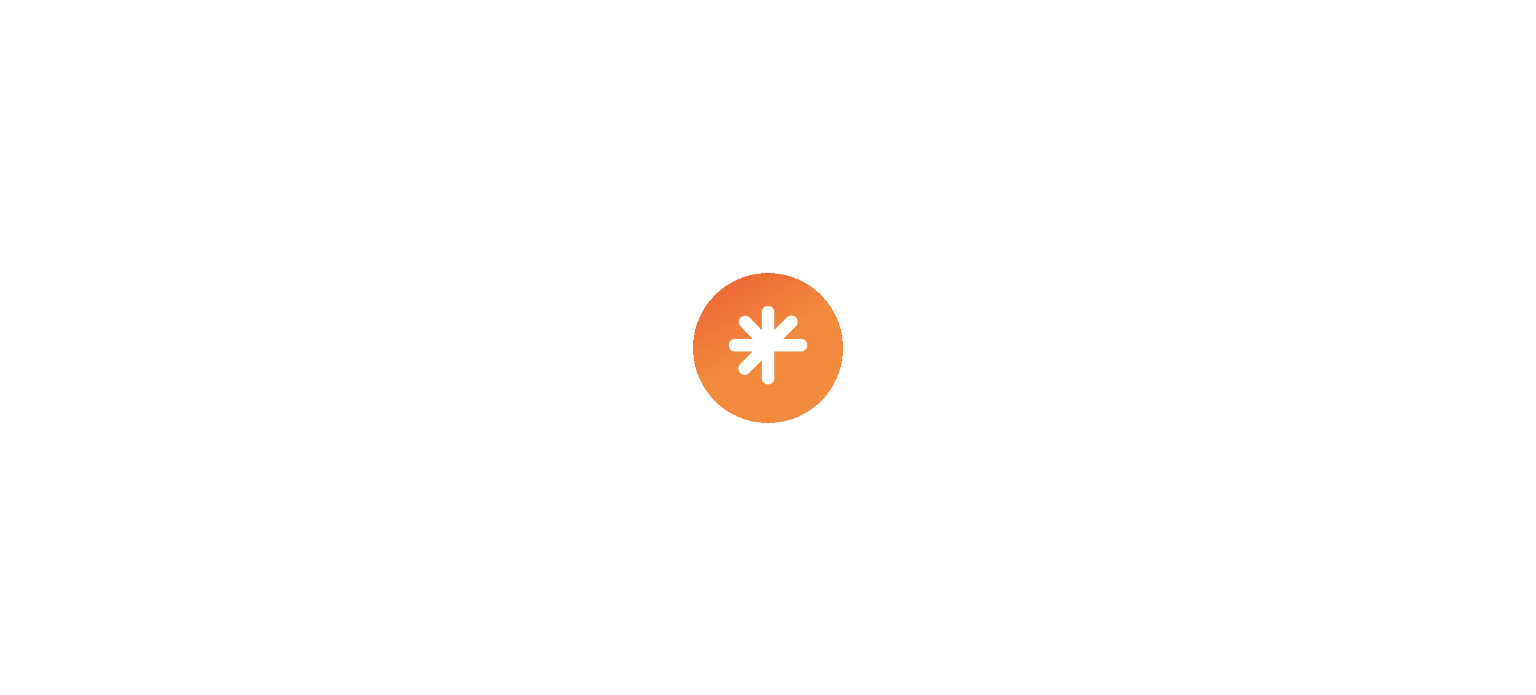 scroll, scrollTop: 0, scrollLeft: 0, axis: both 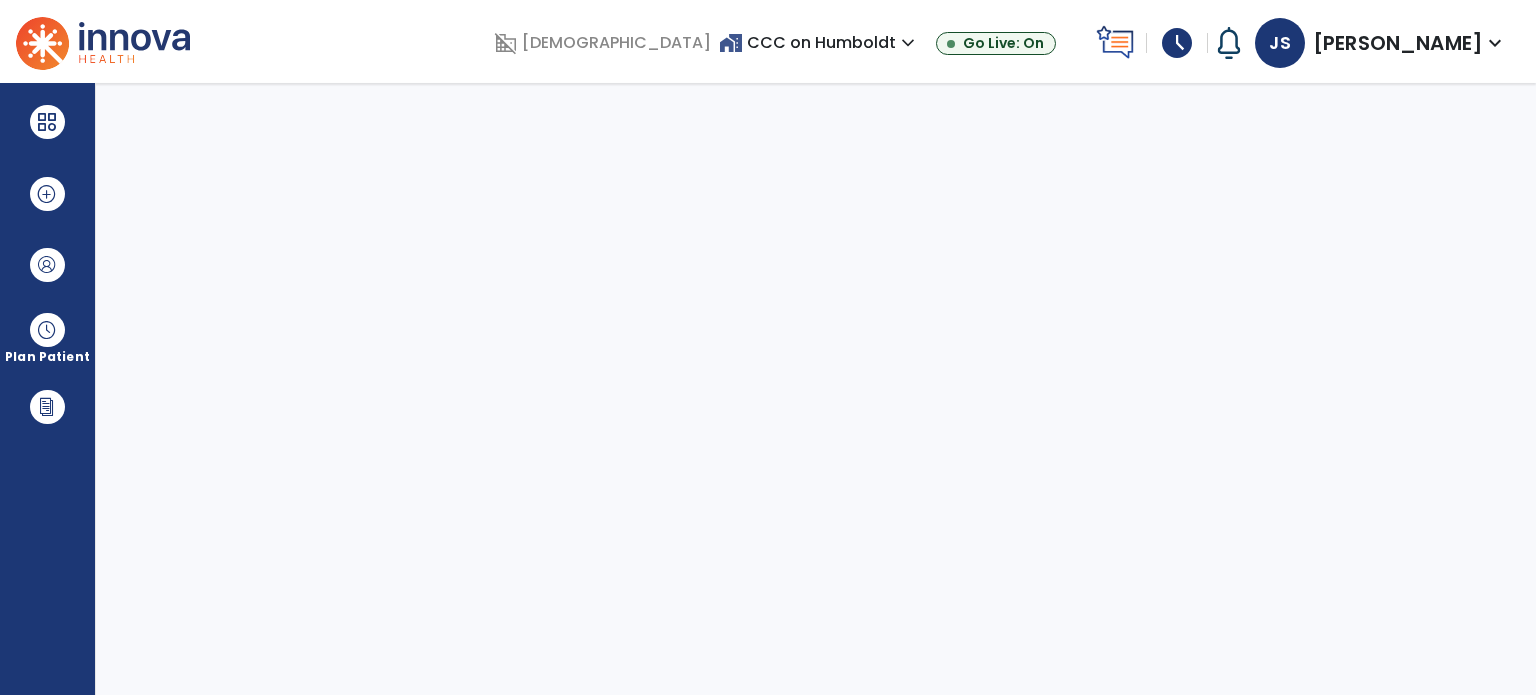 select on "****" 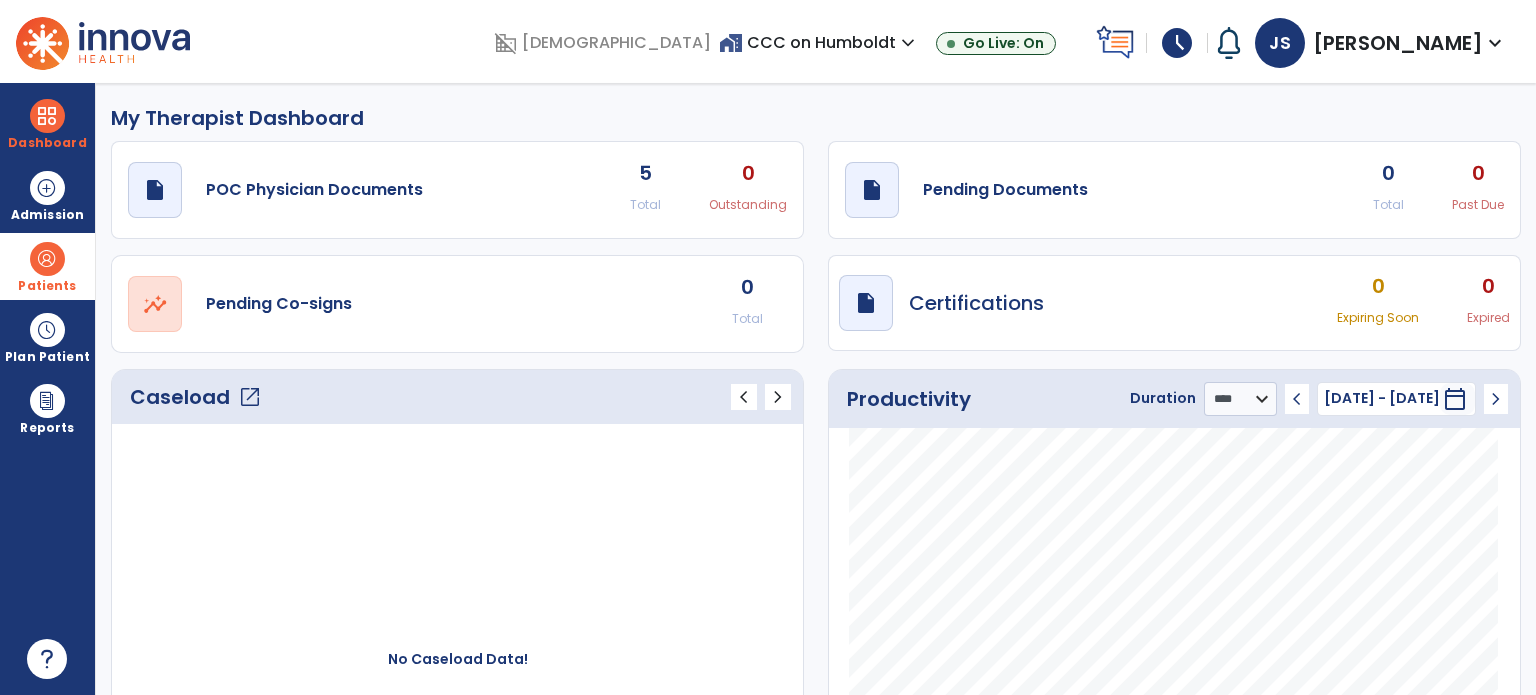 click on "Patients" at bounding box center (47, 286) 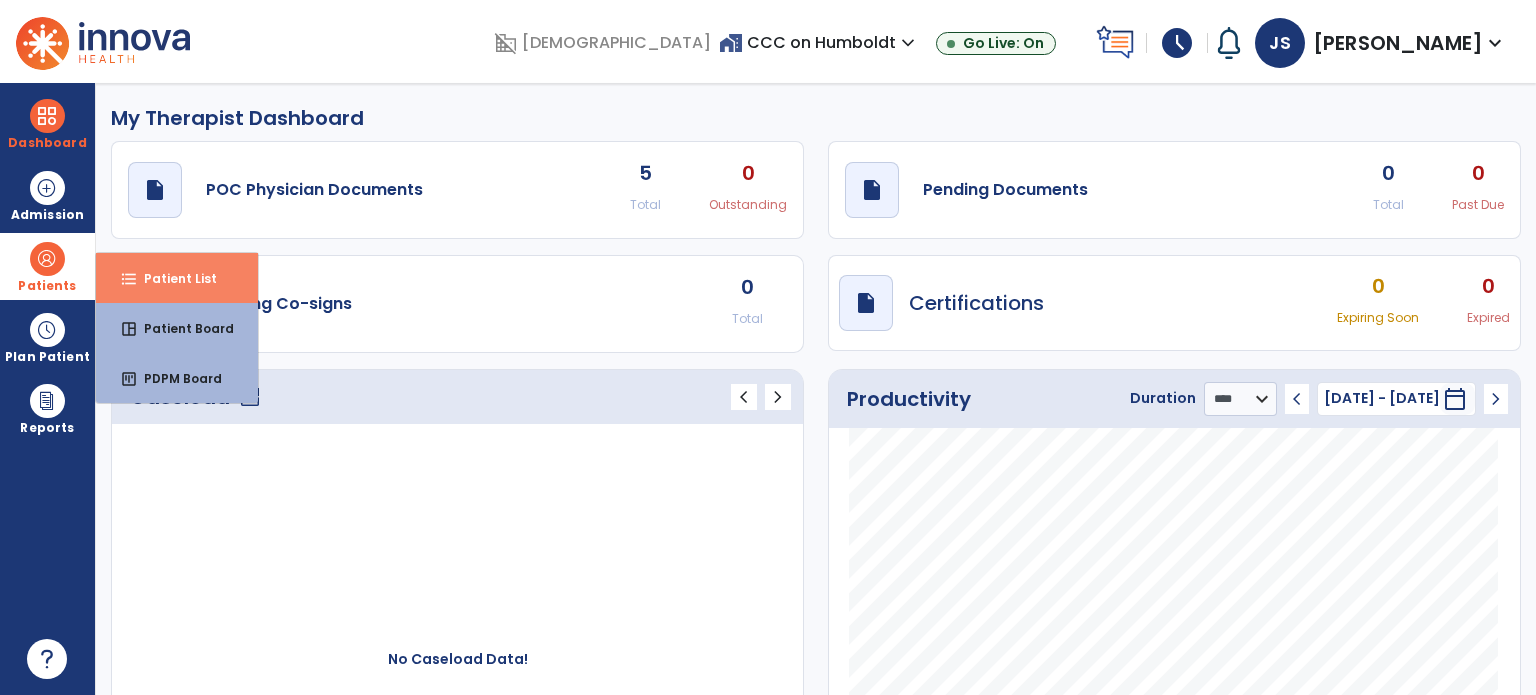 click on "Patient List" at bounding box center (172, 278) 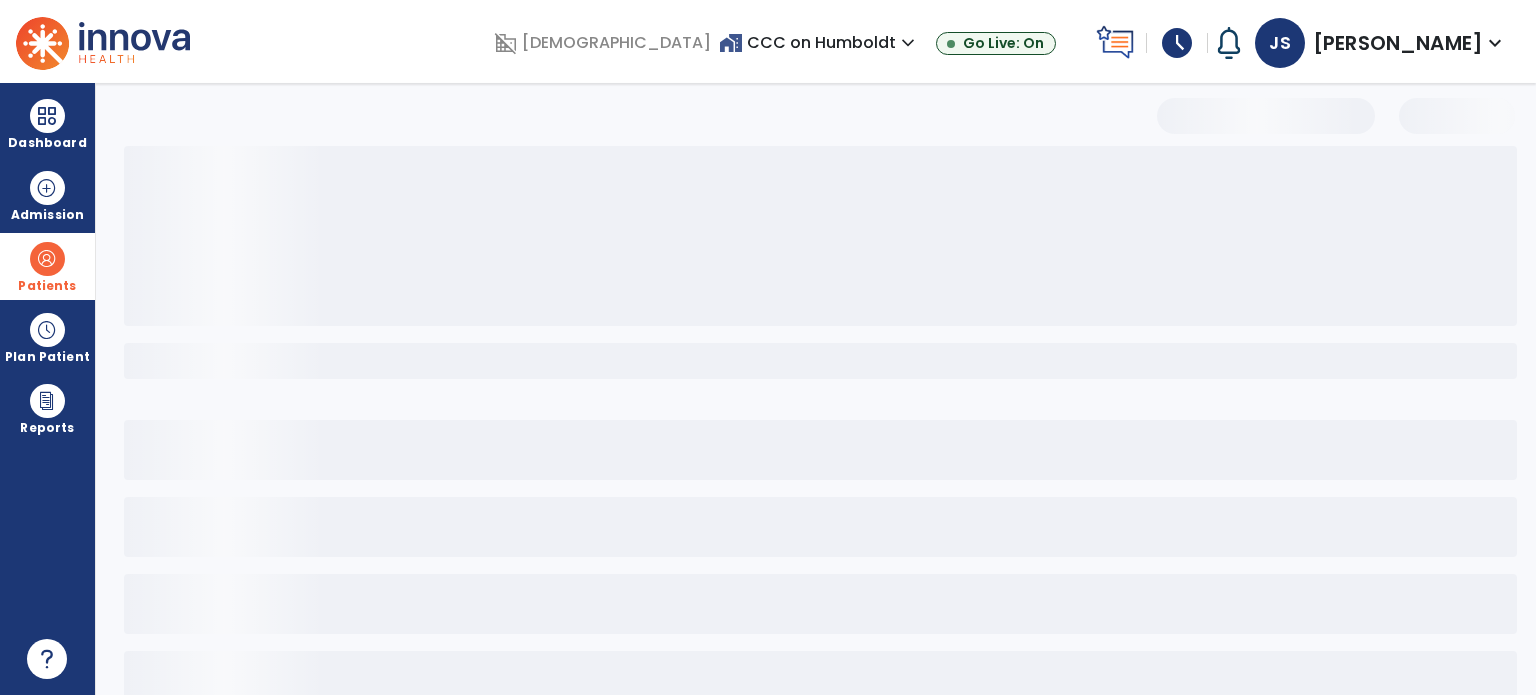 select on "***" 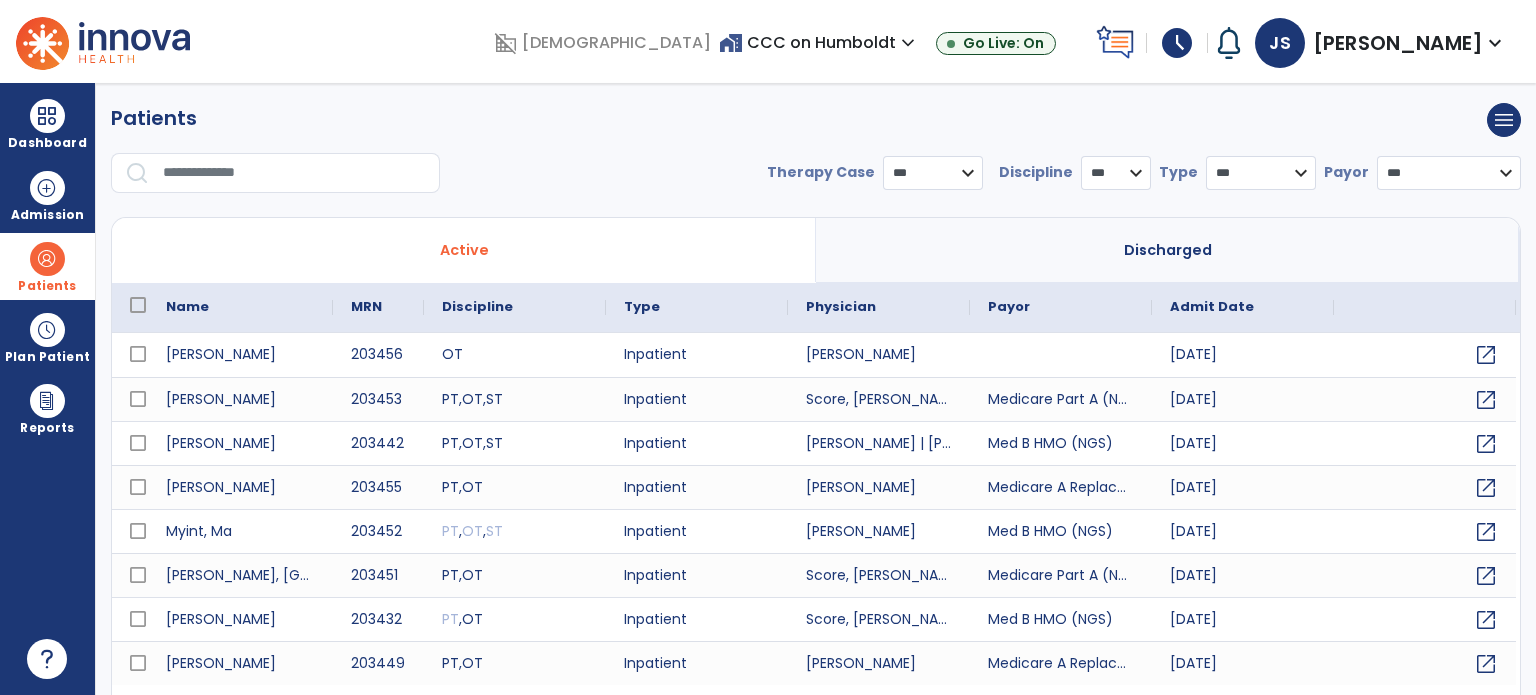 click at bounding box center [294, 173] 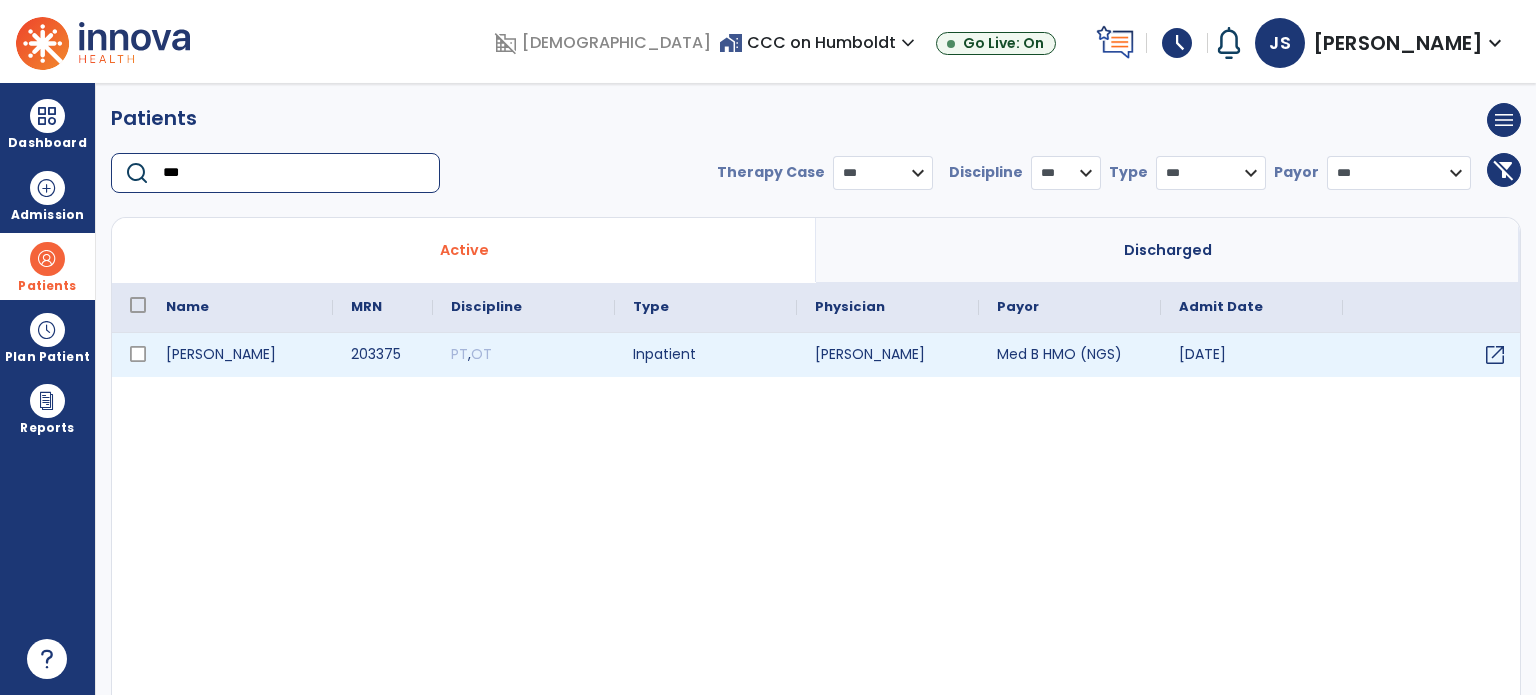type on "***" 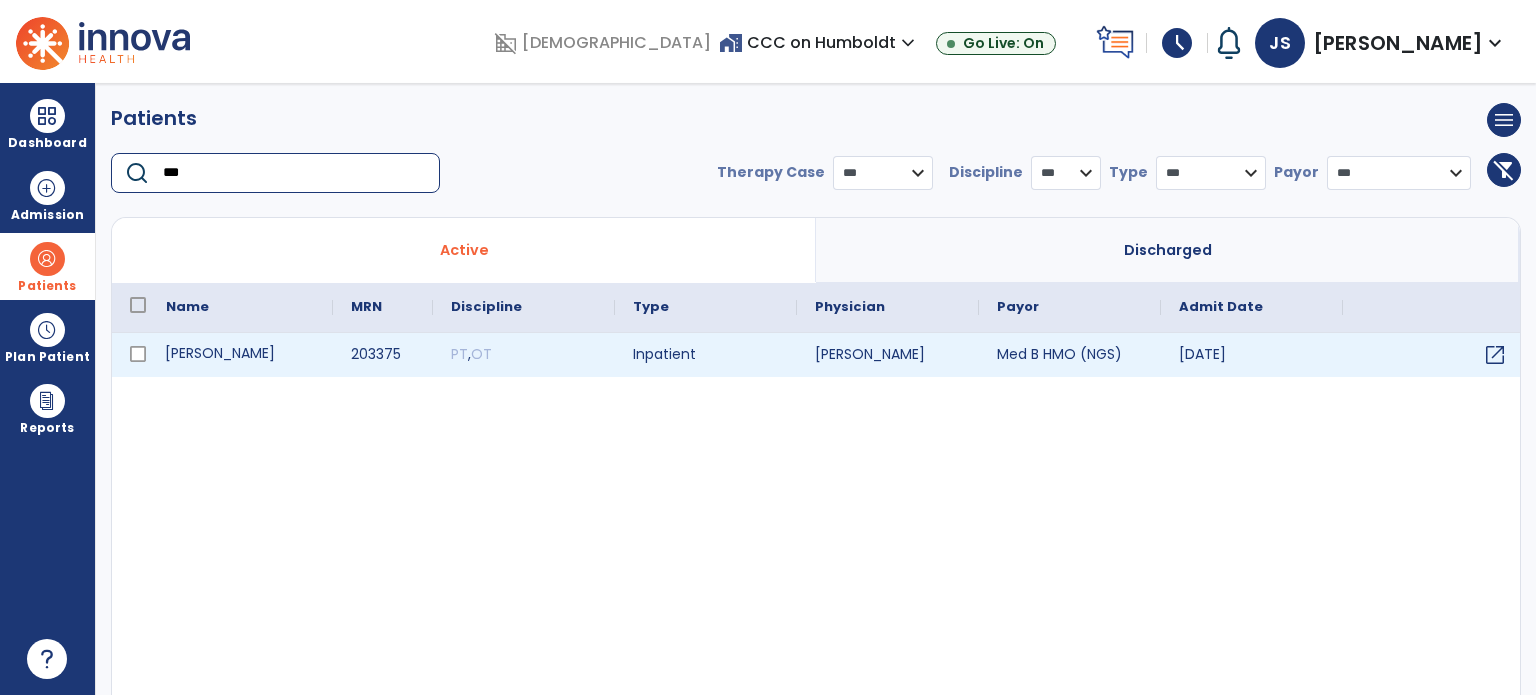 click on "[PERSON_NAME]" at bounding box center [240, 355] 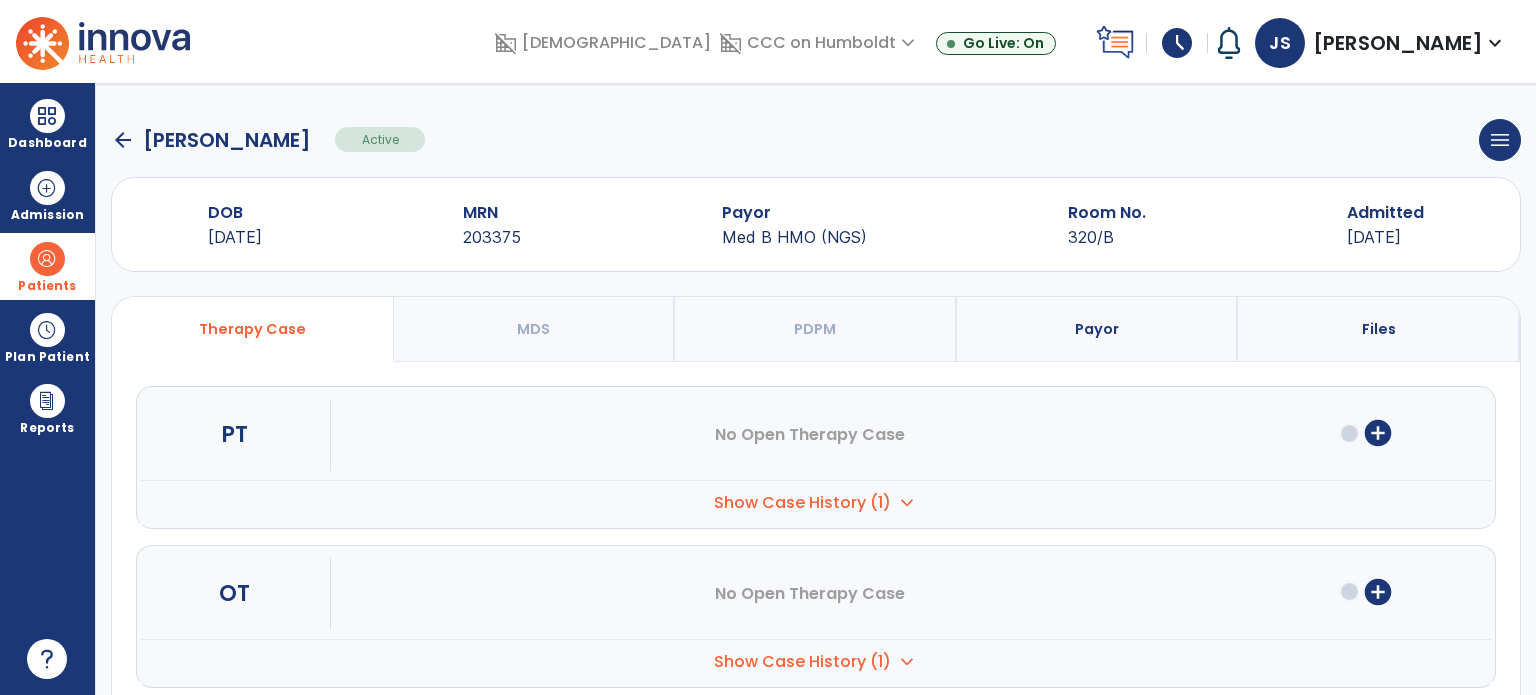 click on "Show Case History (1)" at bounding box center [802, 503] 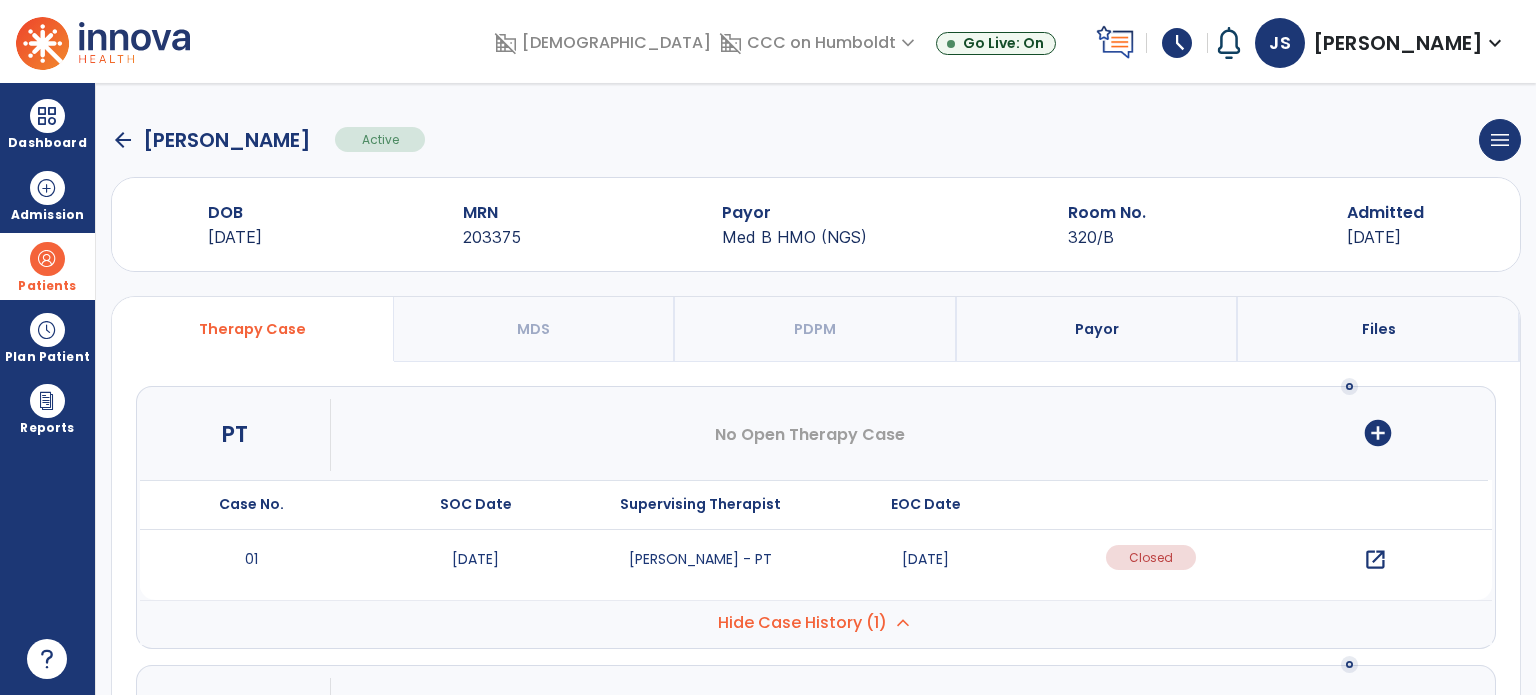 scroll, scrollTop: 75, scrollLeft: 0, axis: vertical 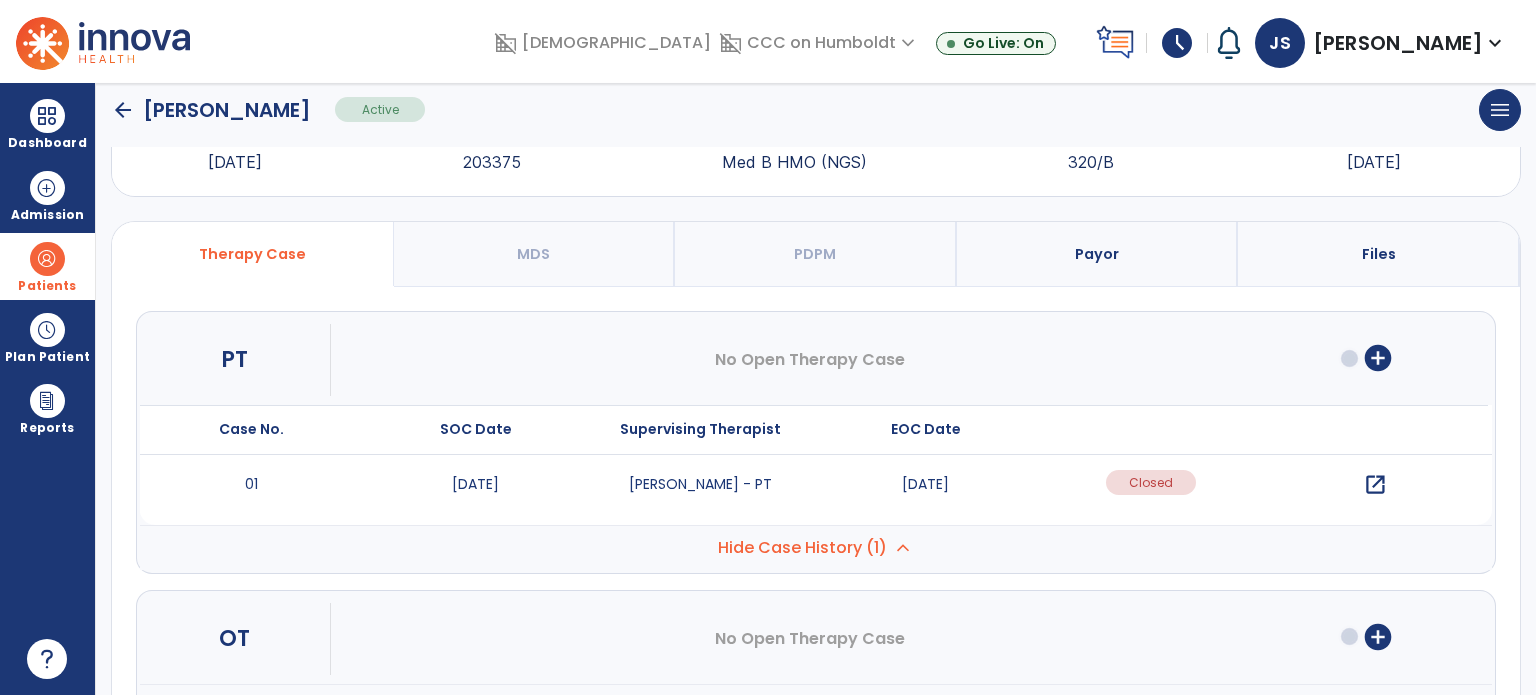 click on "open_in_new" at bounding box center [1375, 485] 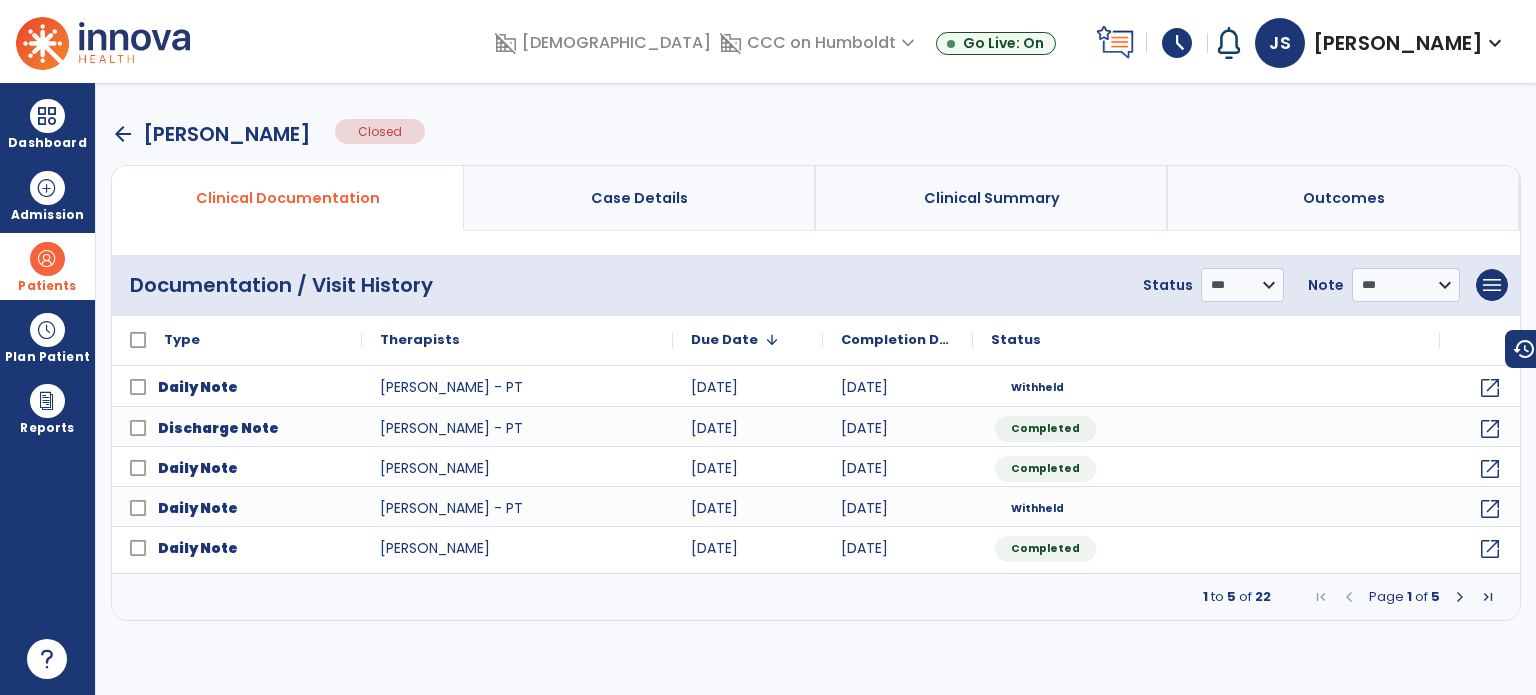 scroll, scrollTop: 0, scrollLeft: 0, axis: both 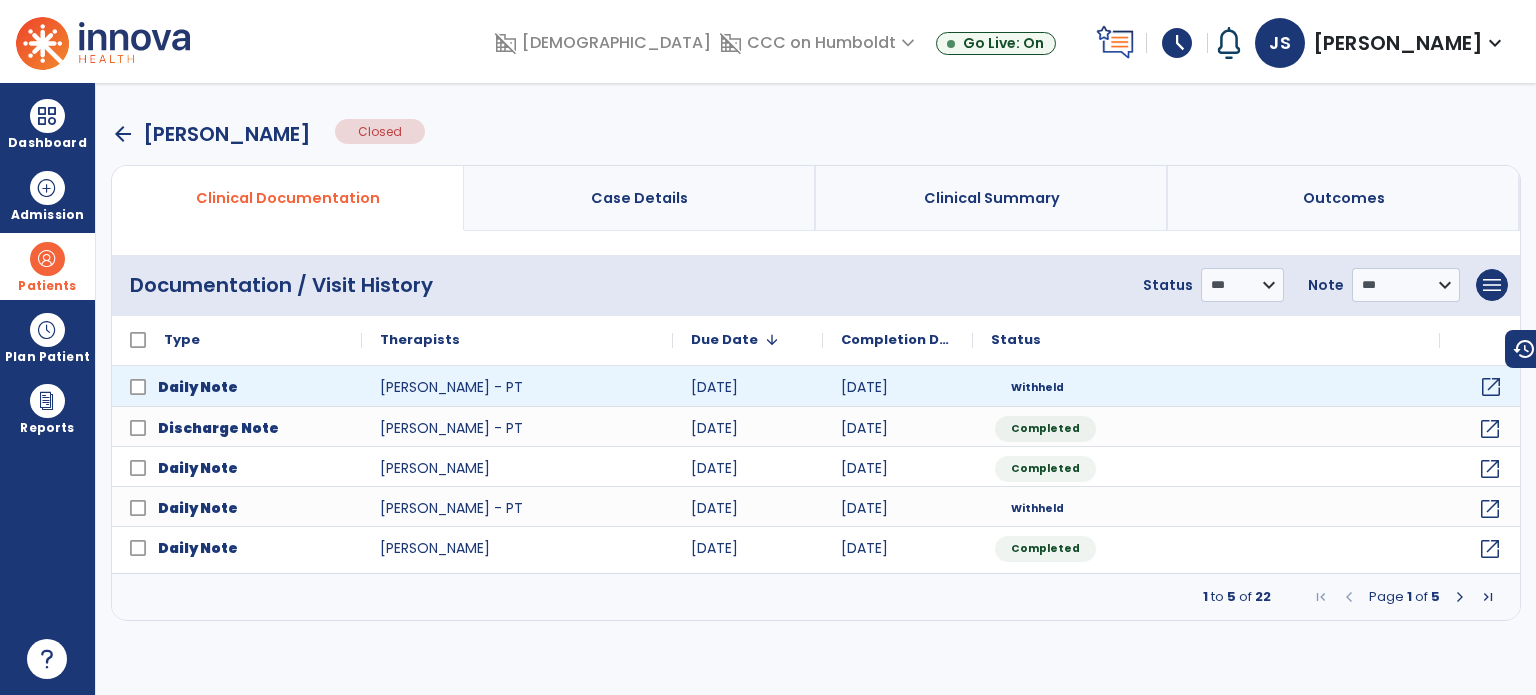 click on "open_in_new" 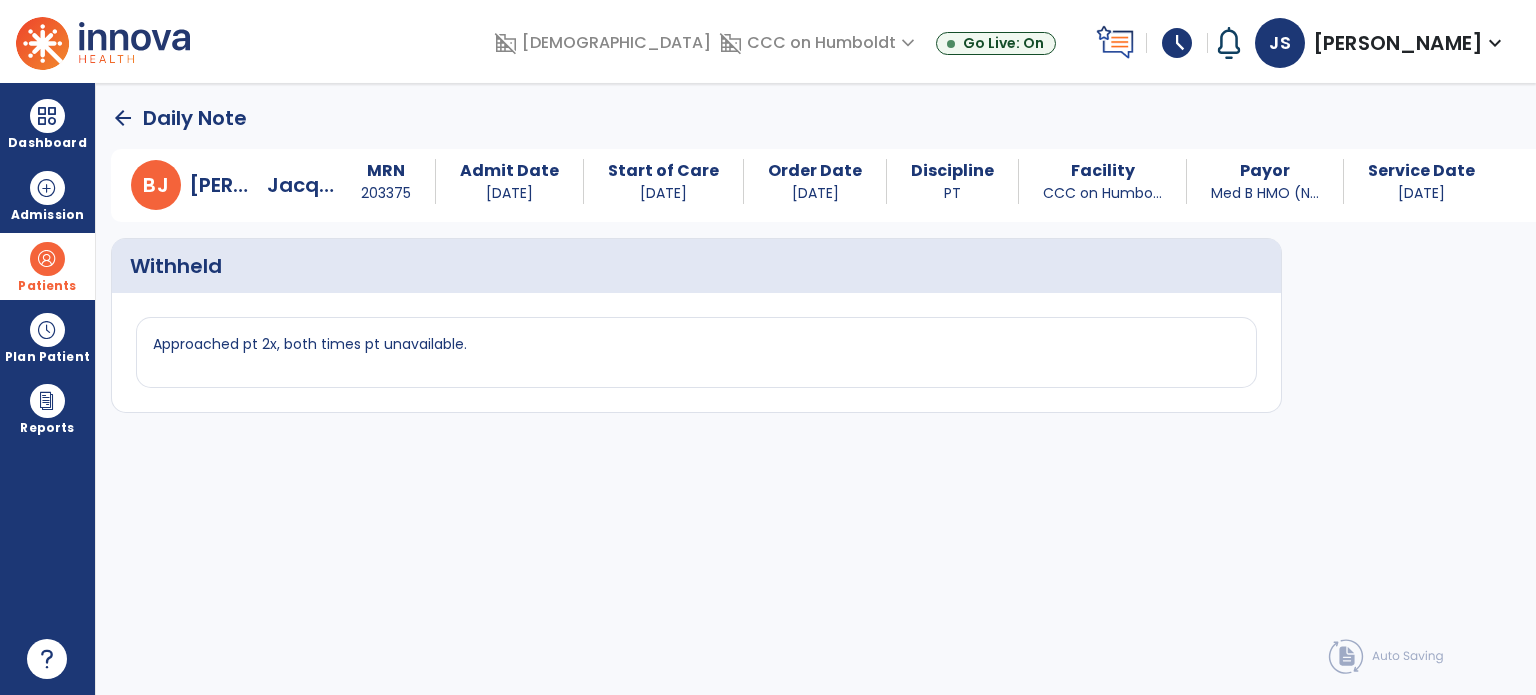 click on "arrow_back" 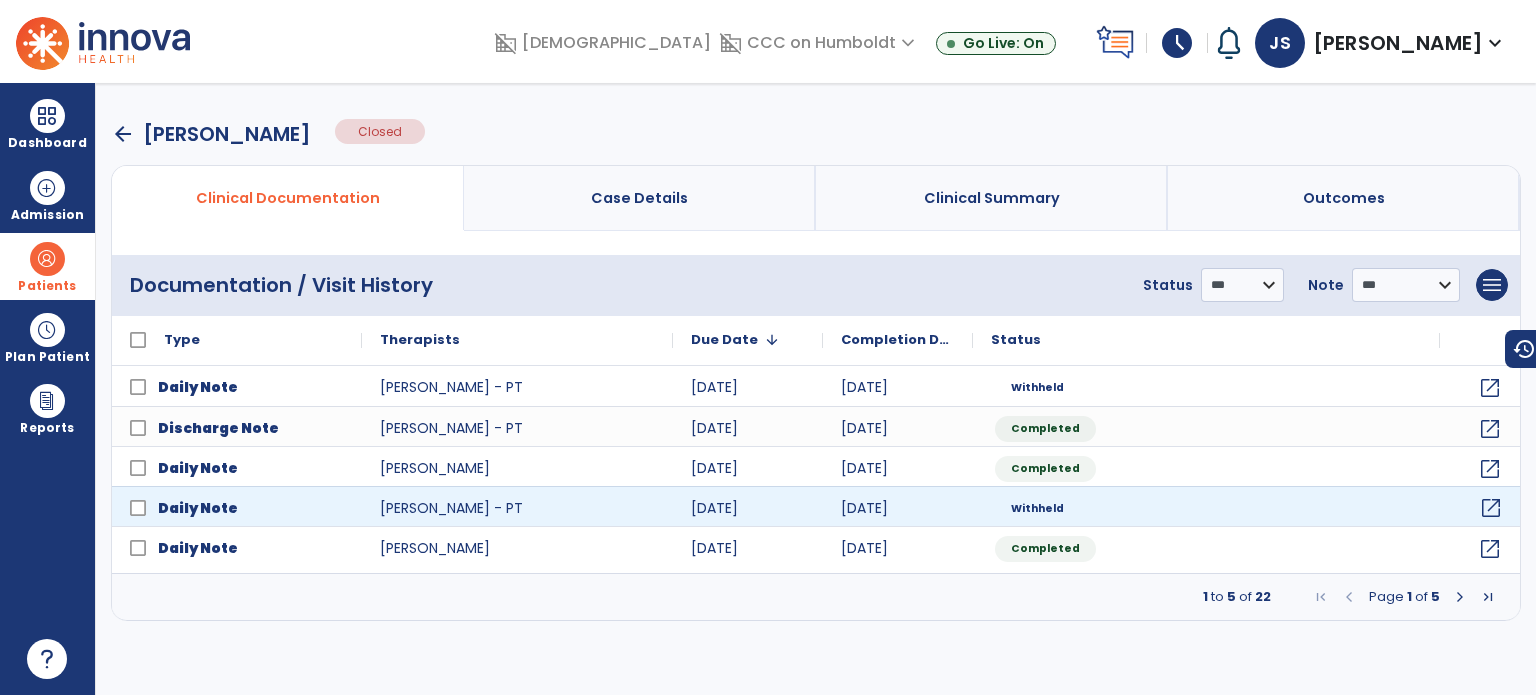 click on "open_in_new" 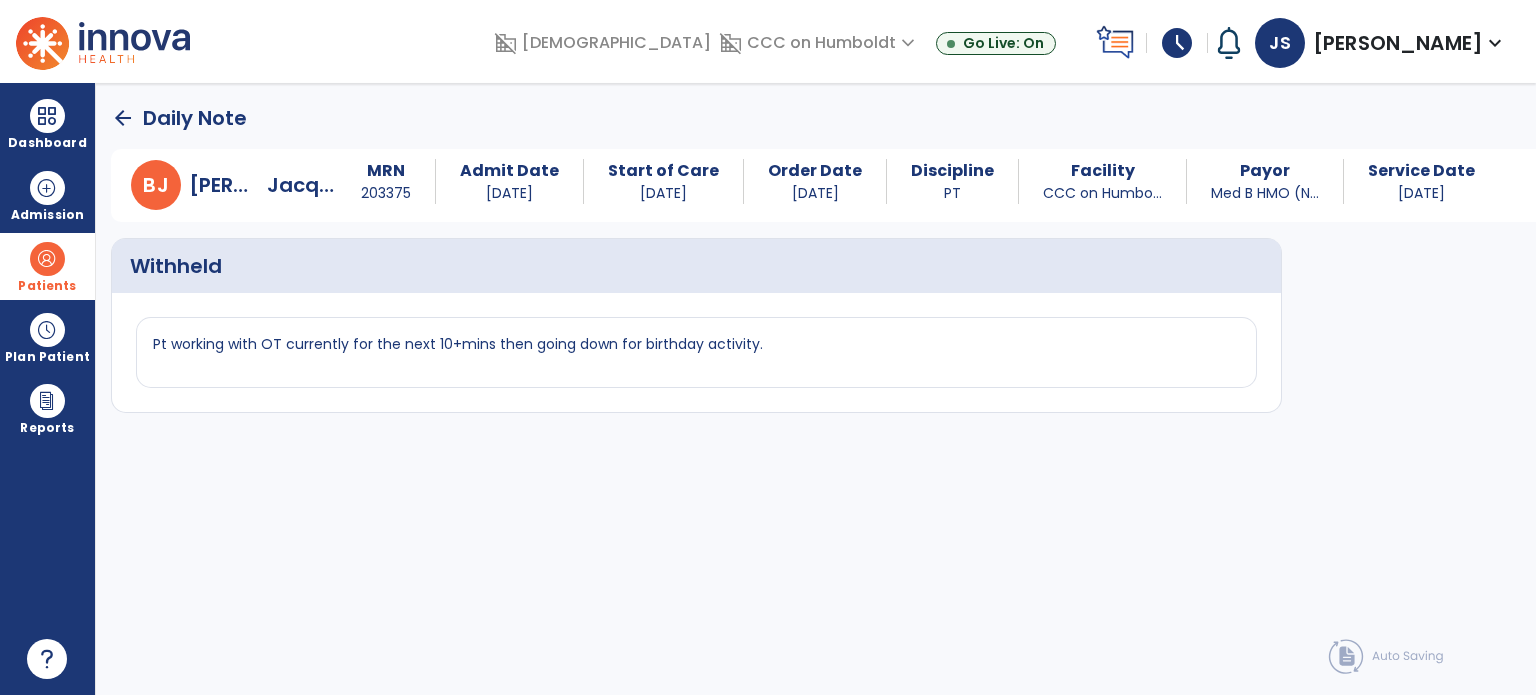 click on "arrow_back" 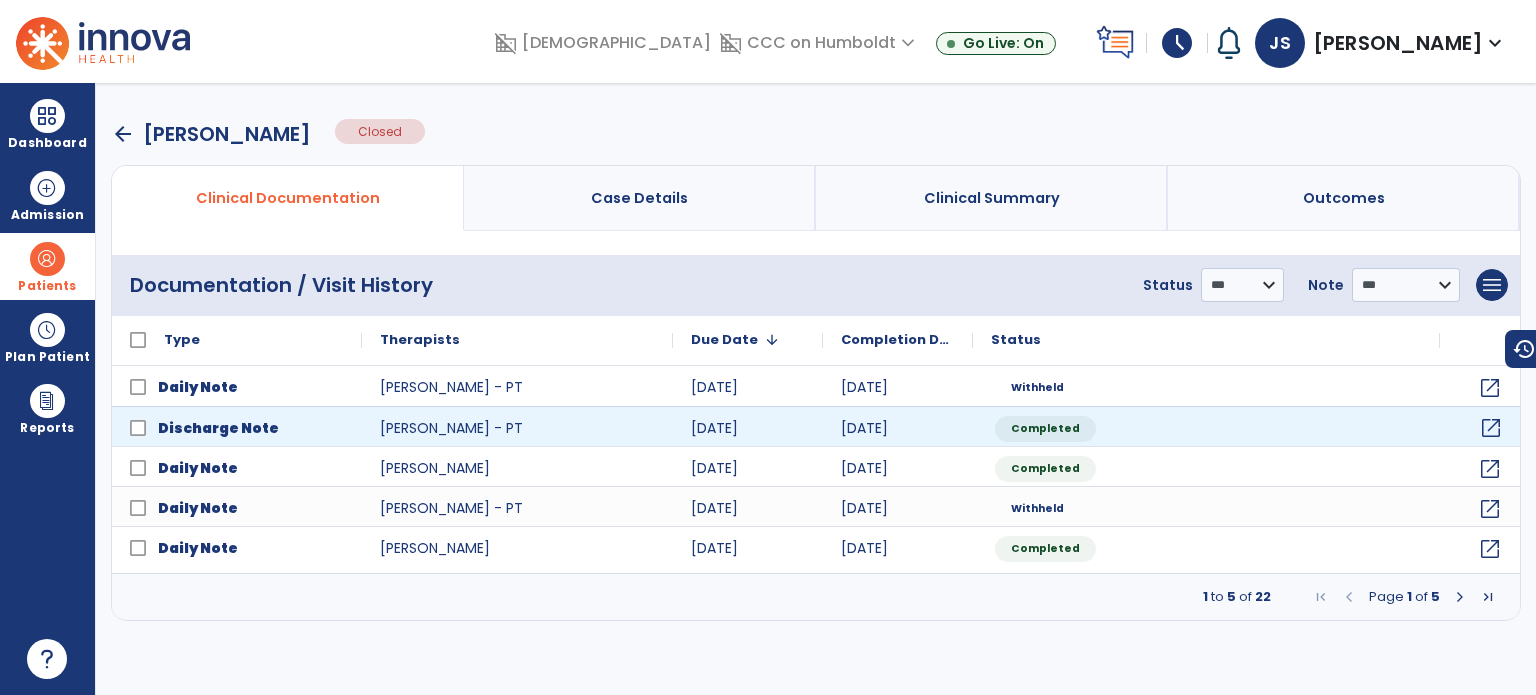 click on "open_in_new" 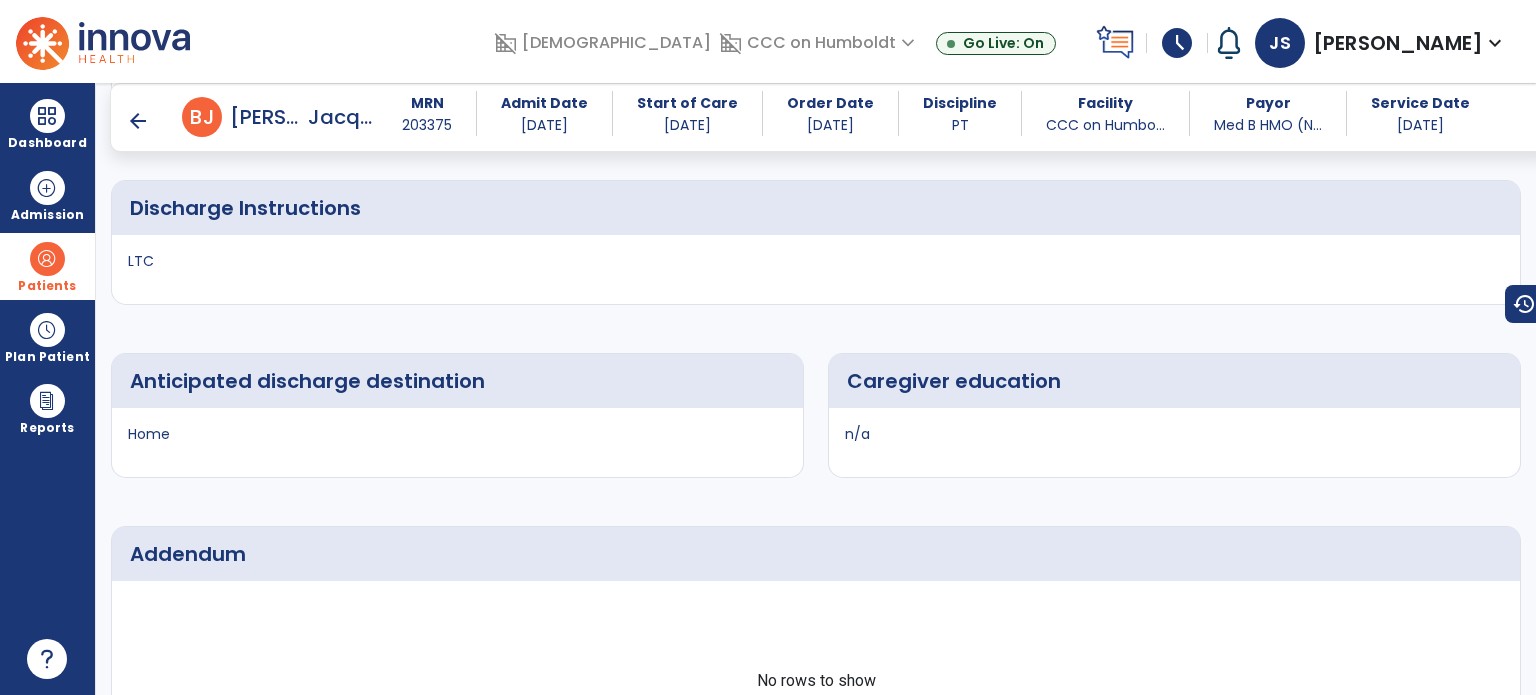 scroll, scrollTop: 4451, scrollLeft: 0, axis: vertical 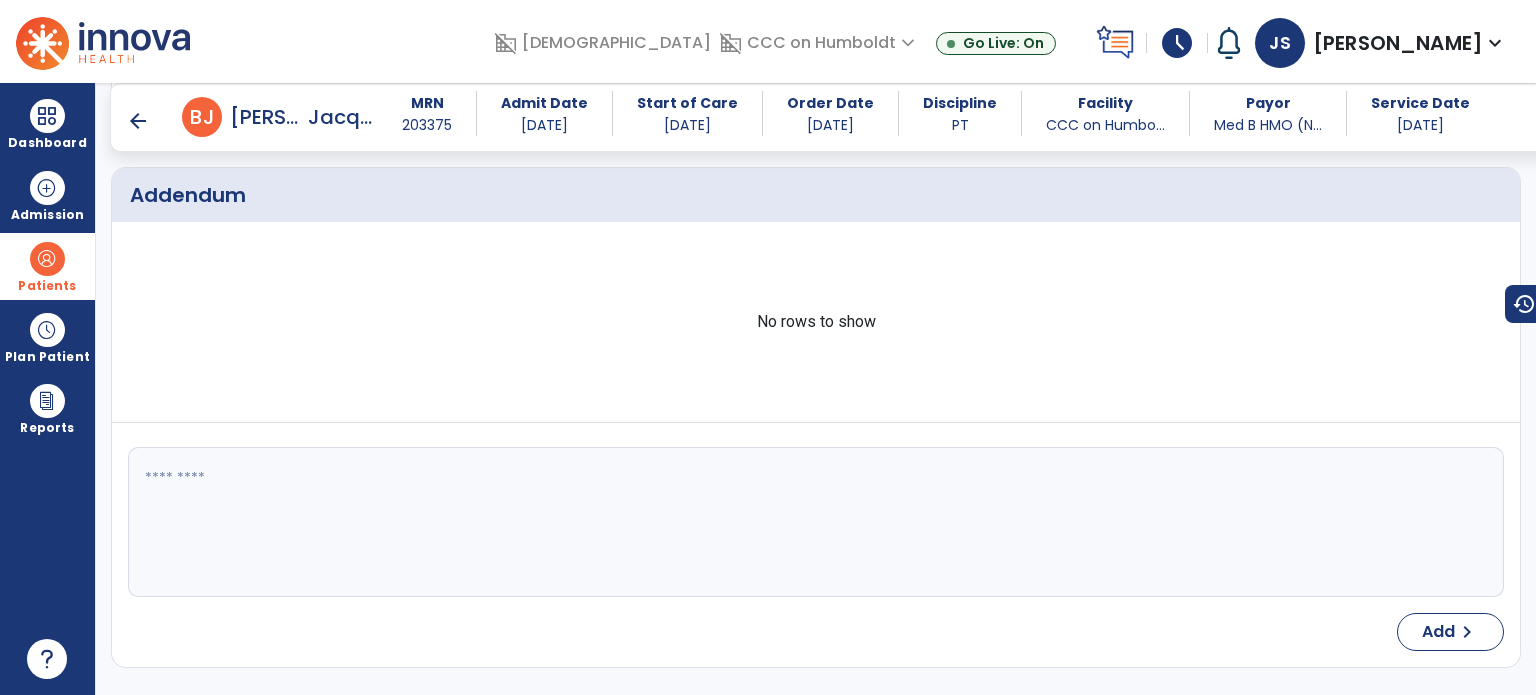 click on "arrow_back" at bounding box center [138, 121] 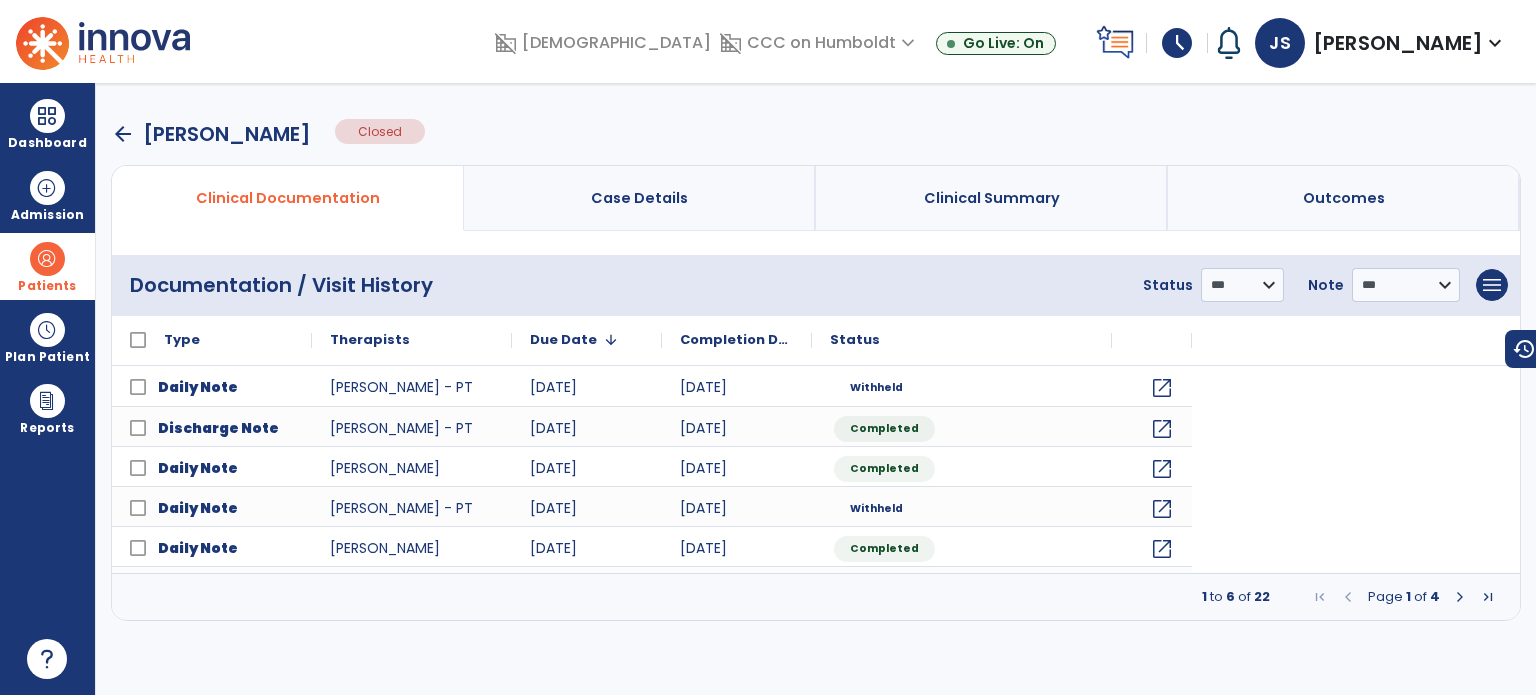 scroll, scrollTop: 0, scrollLeft: 0, axis: both 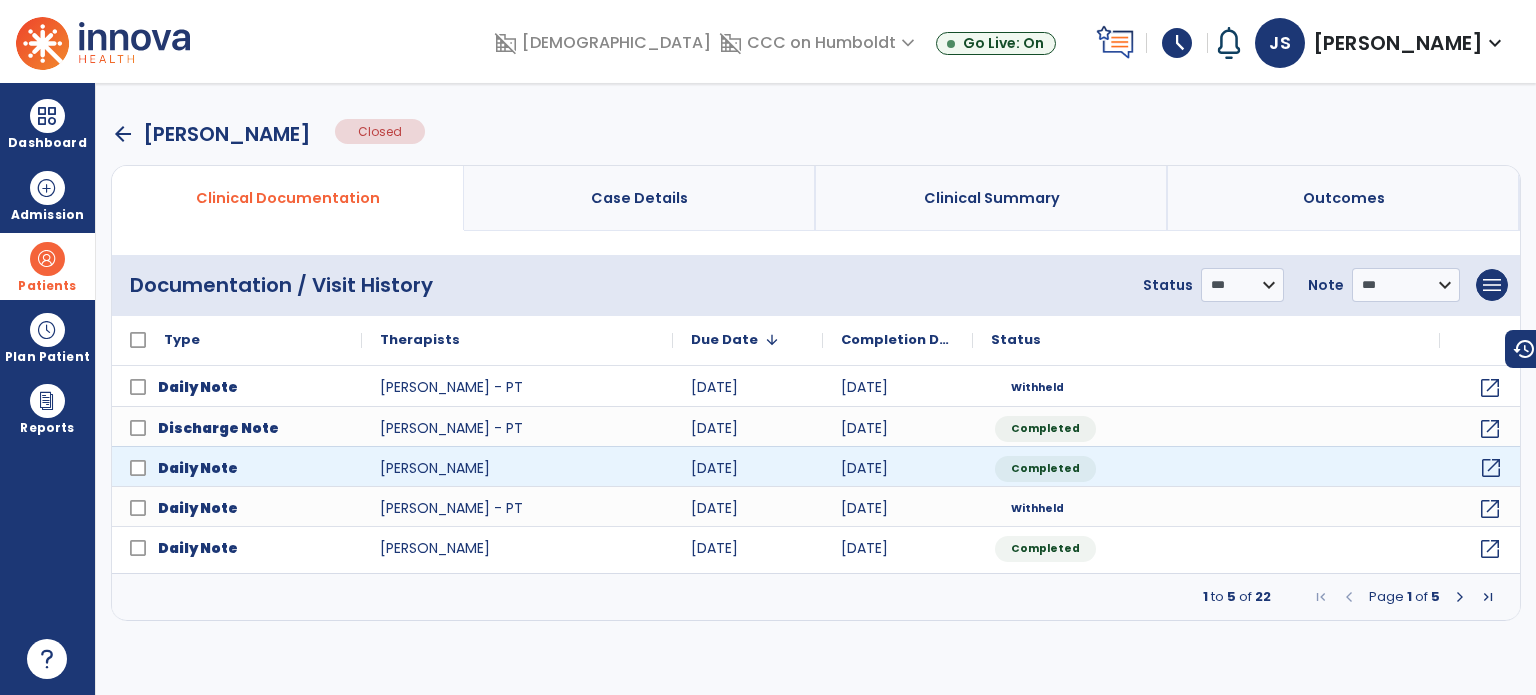 click on "open_in_new" 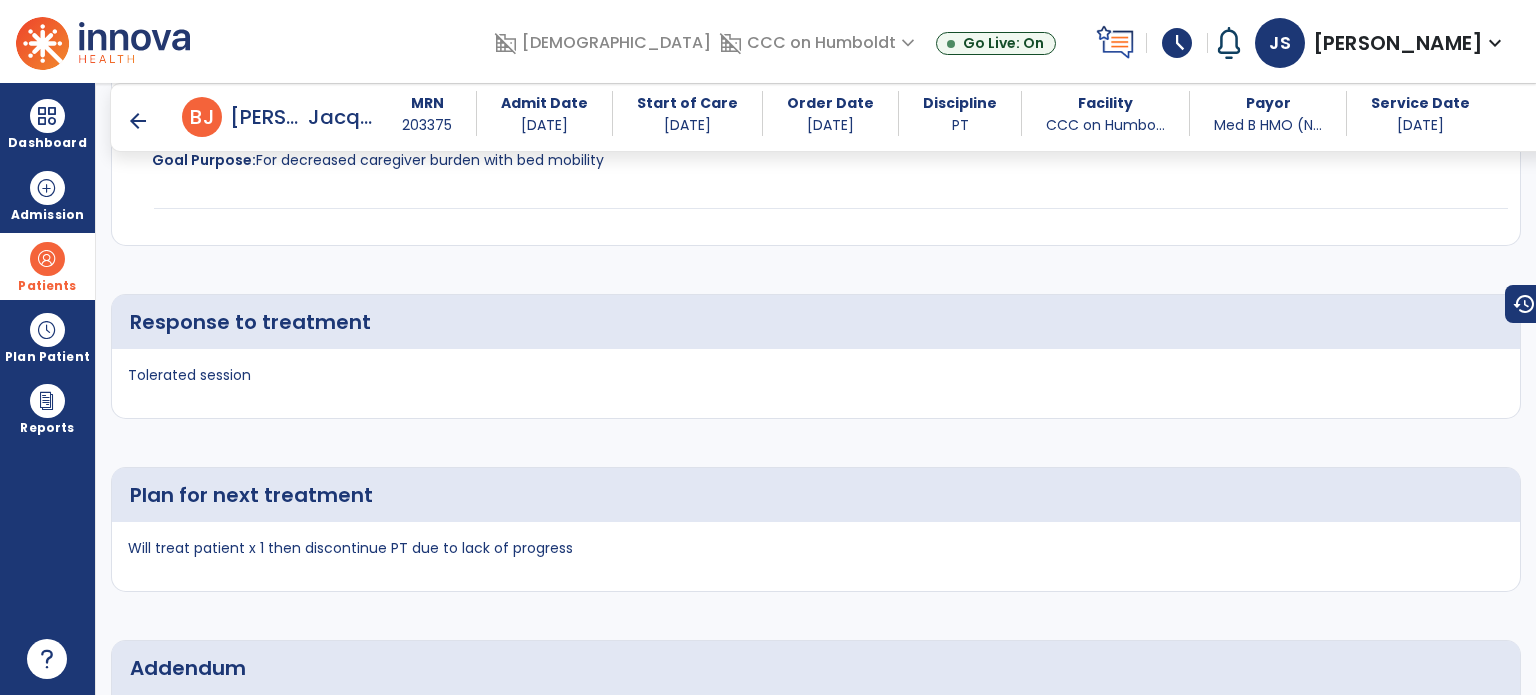scroll, scrollTop: 2755, scrollLeft: 0, axis: vertical 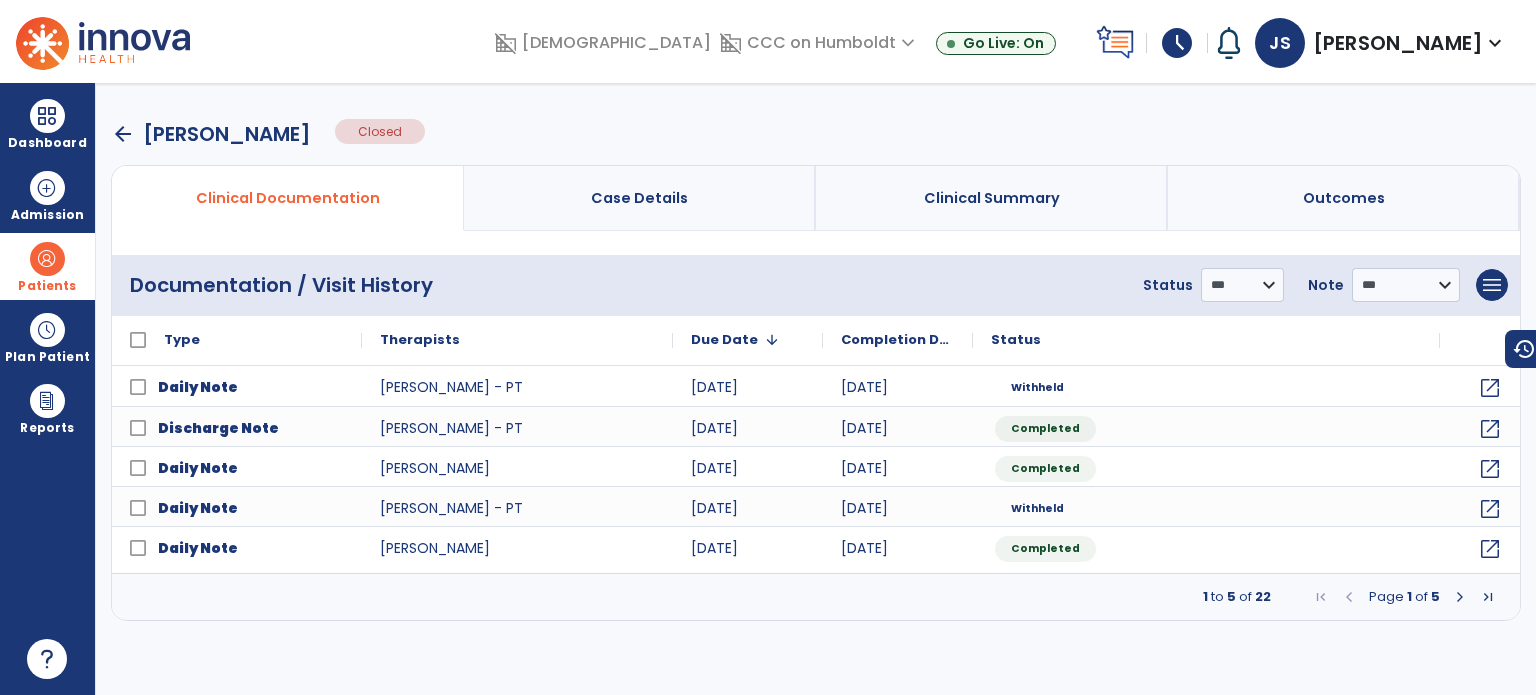click at bounding box center [1460, 597] 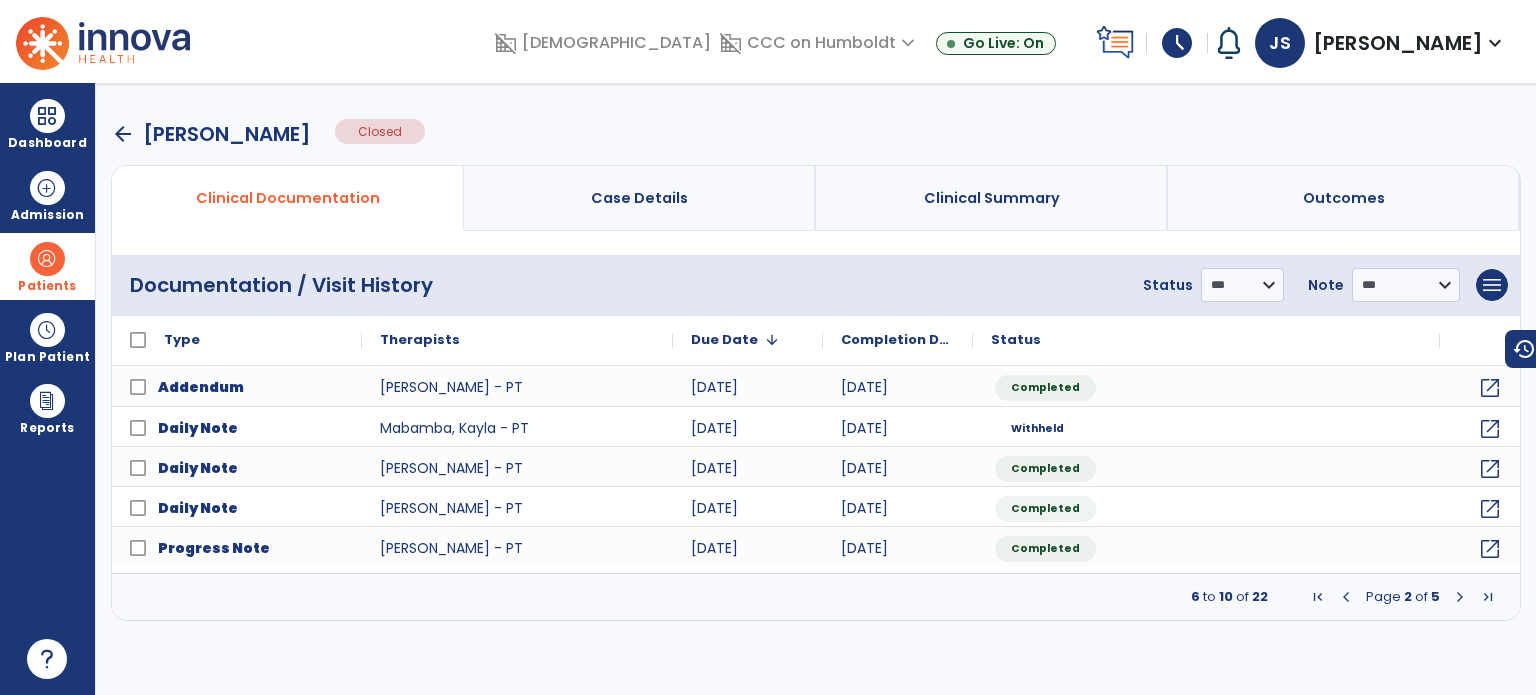 click at bounding box center [1460, 597] 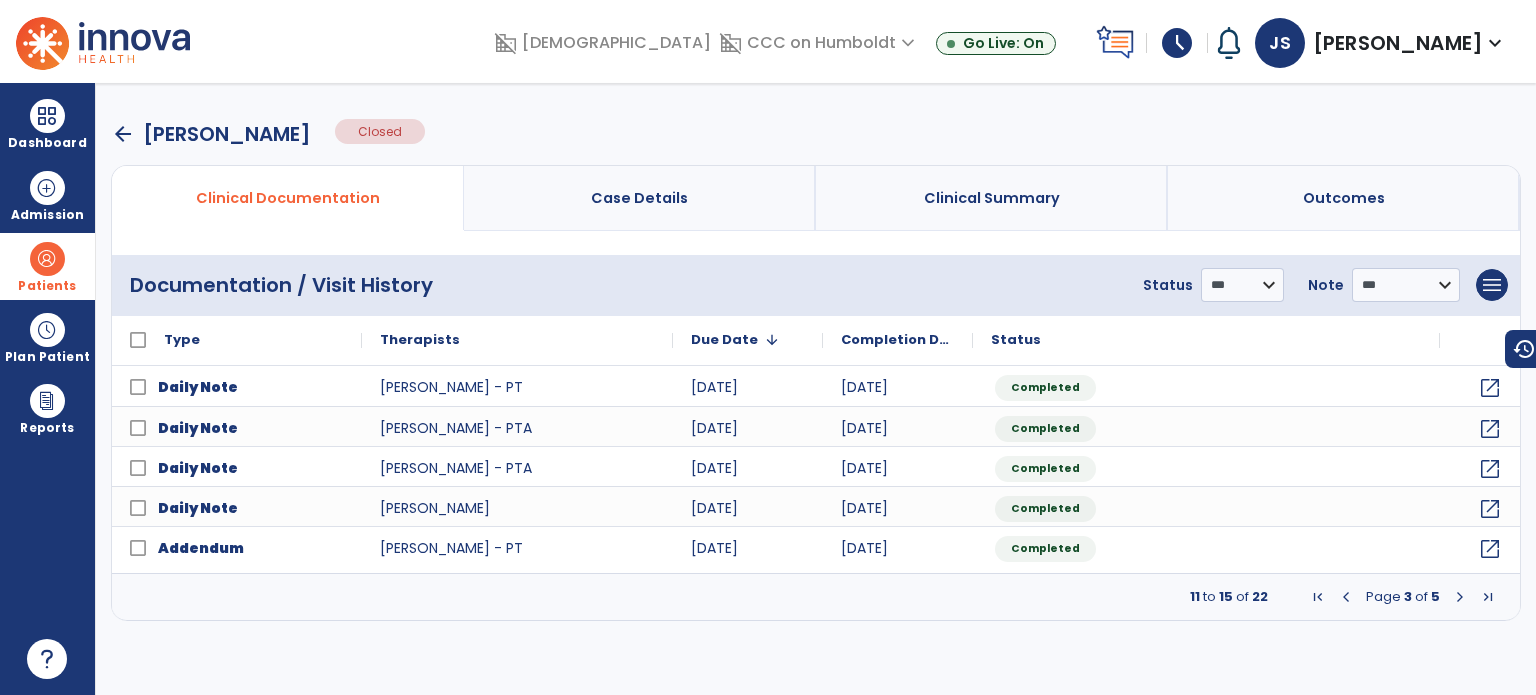 click at bounding box center [1346, 597] 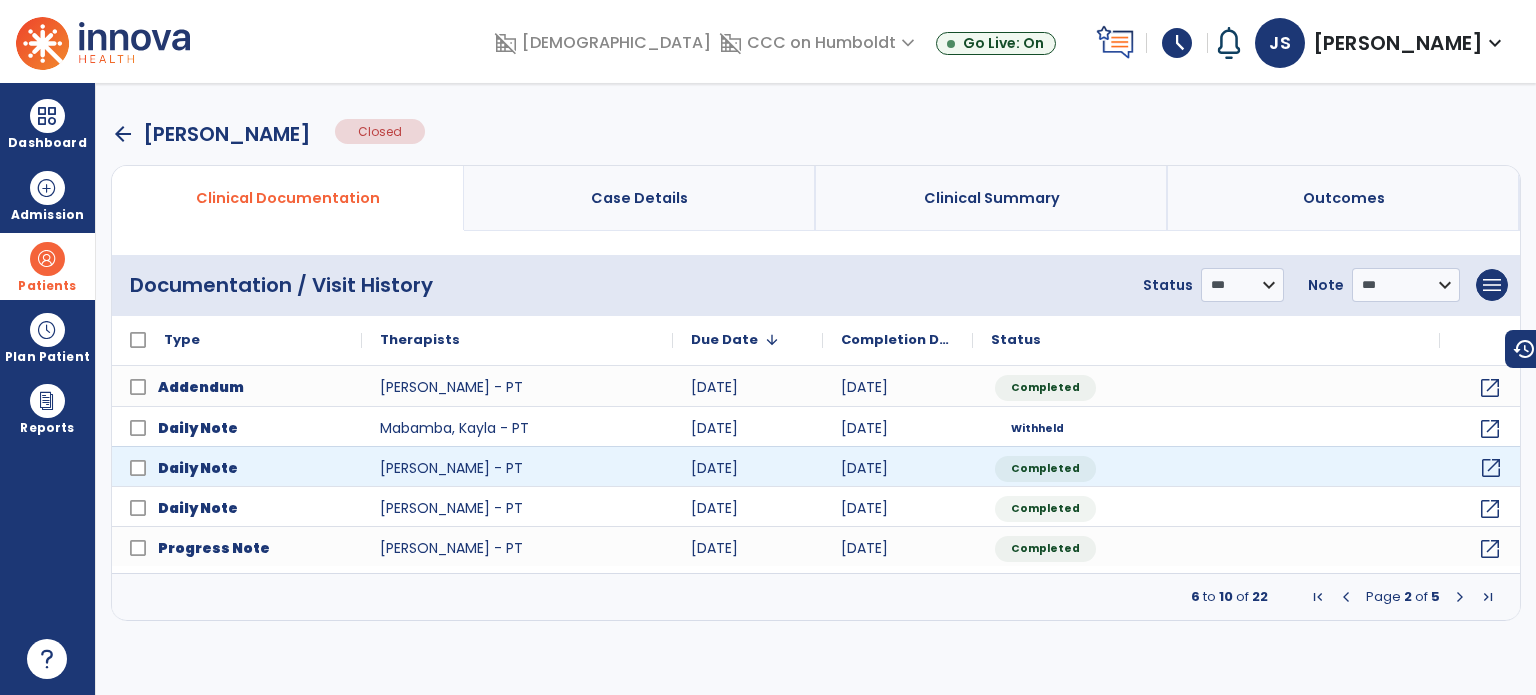 click on "open_in_new" 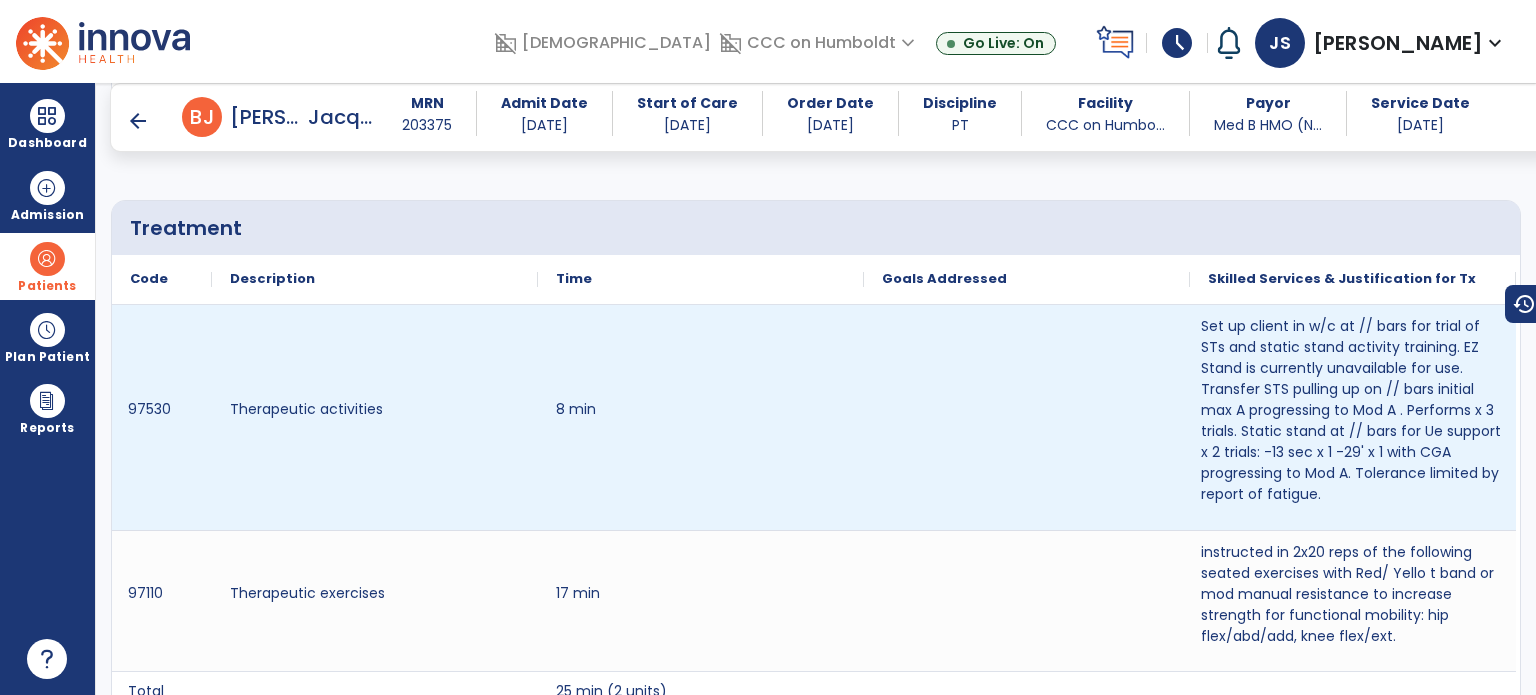 scroll, scrollTop: 1006, scrollLeft: 0, axis: vertical 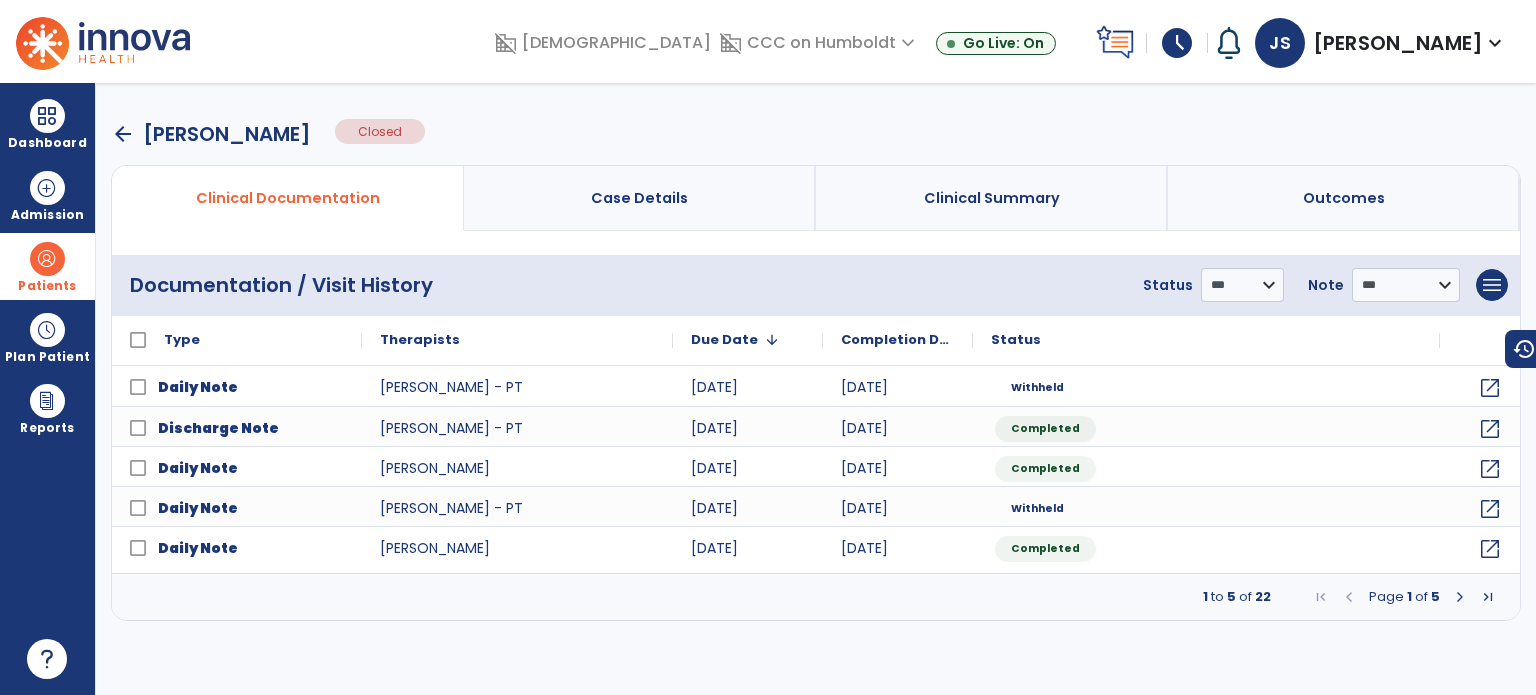 click at bounding box center (1460, 597) 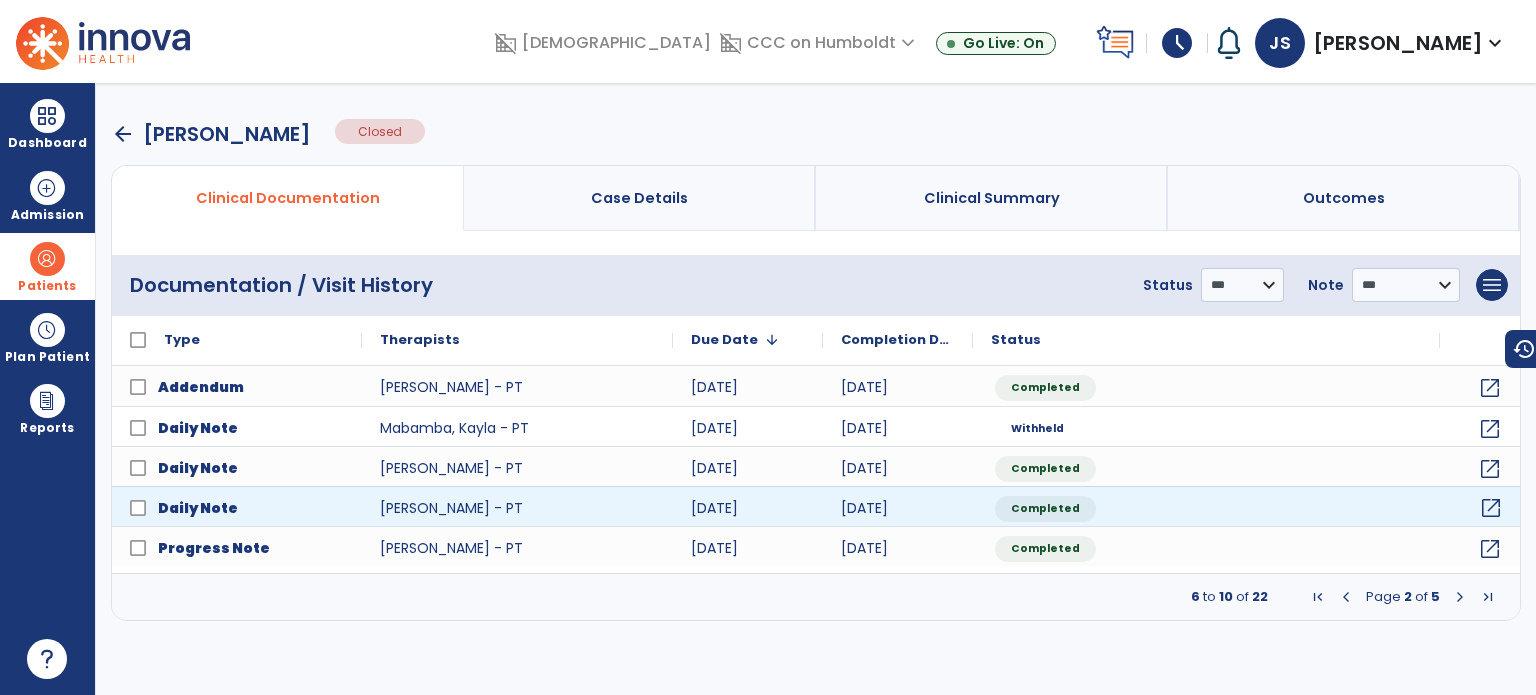 click on "open_in_new" 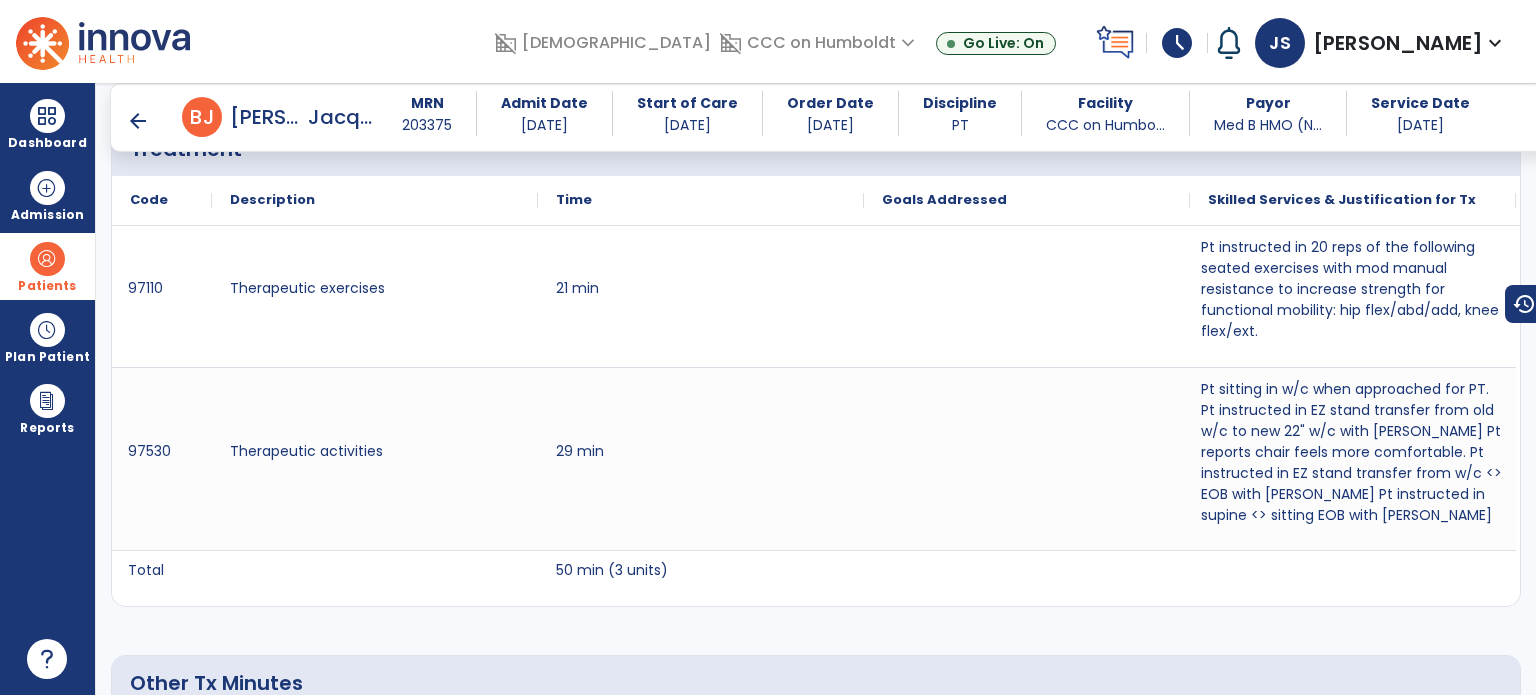 scroll, scrollTop: 1084, scrollLeft: 0, axis: vertical 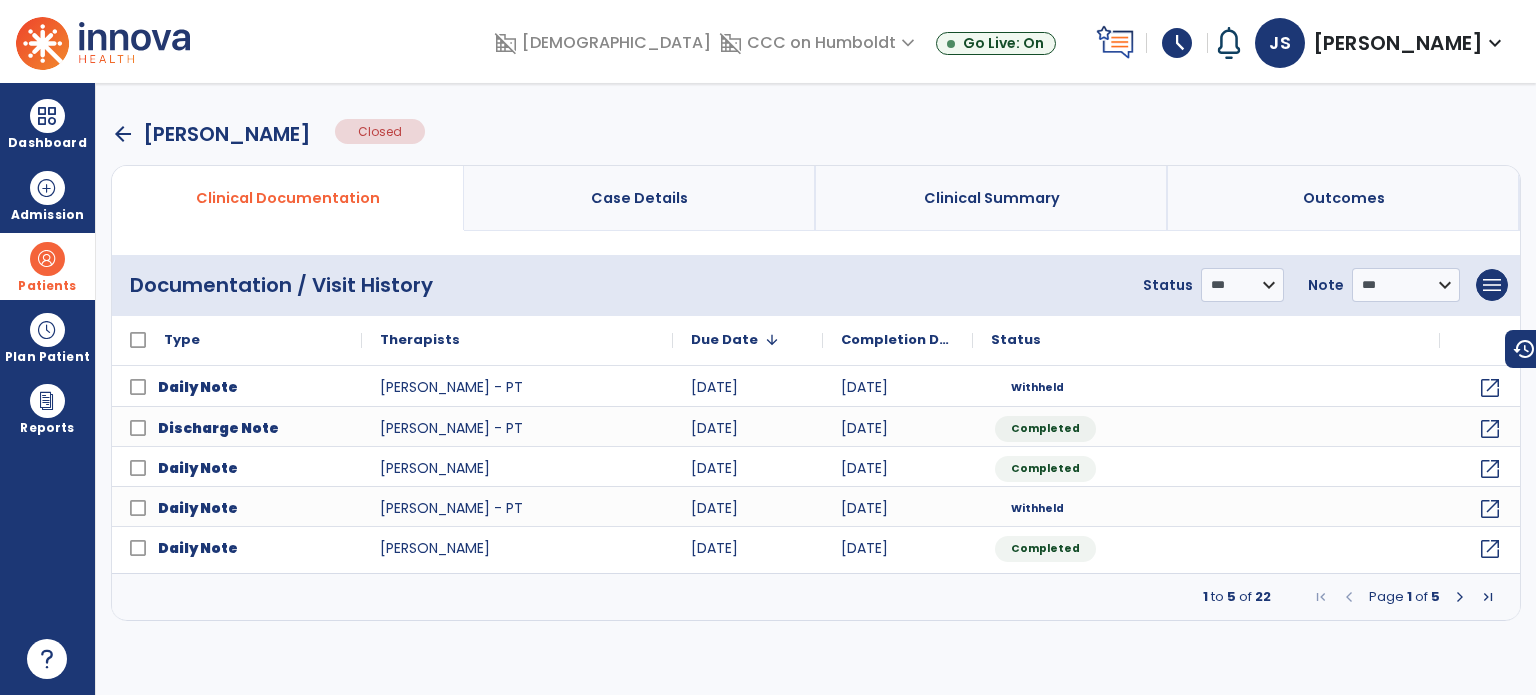 click at bounding box center (1460, 597) 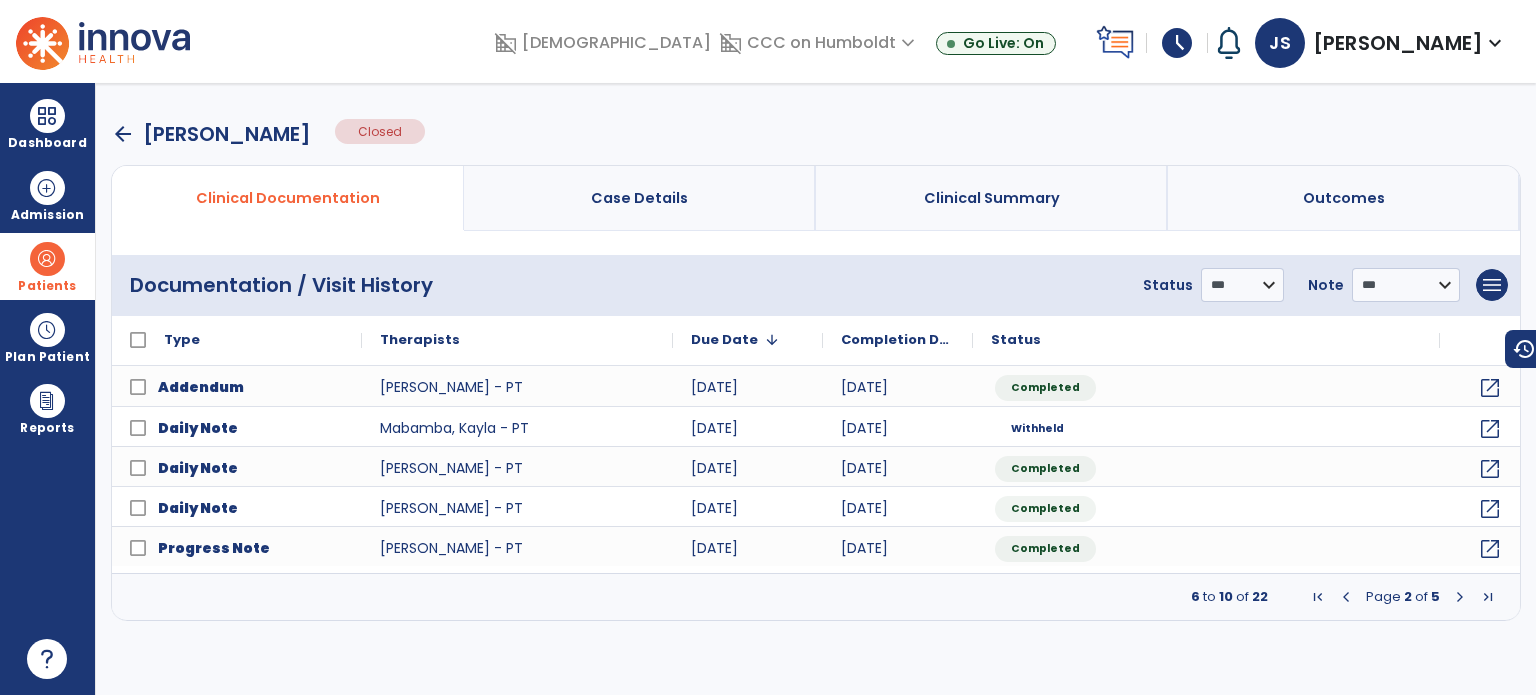 click at bounding box center [1460, 597] 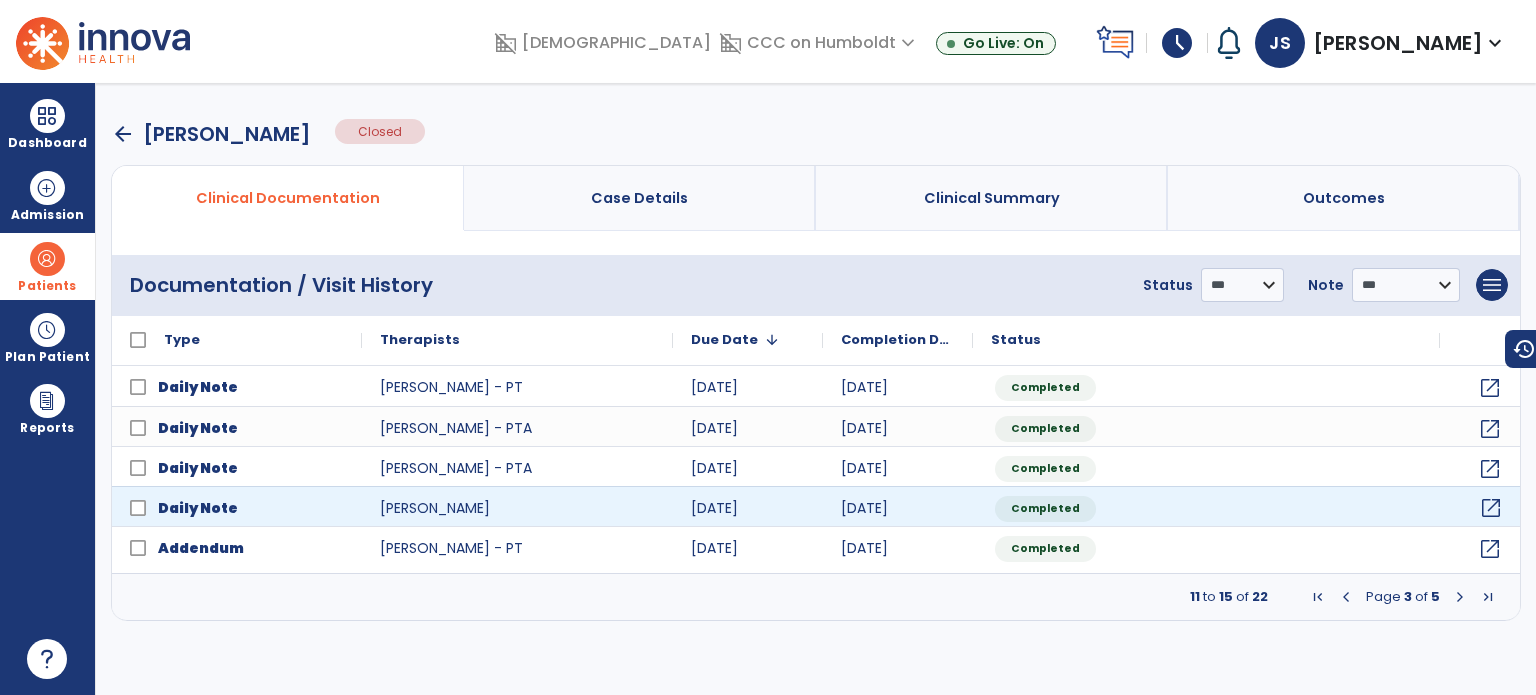 click on "open_in_new" 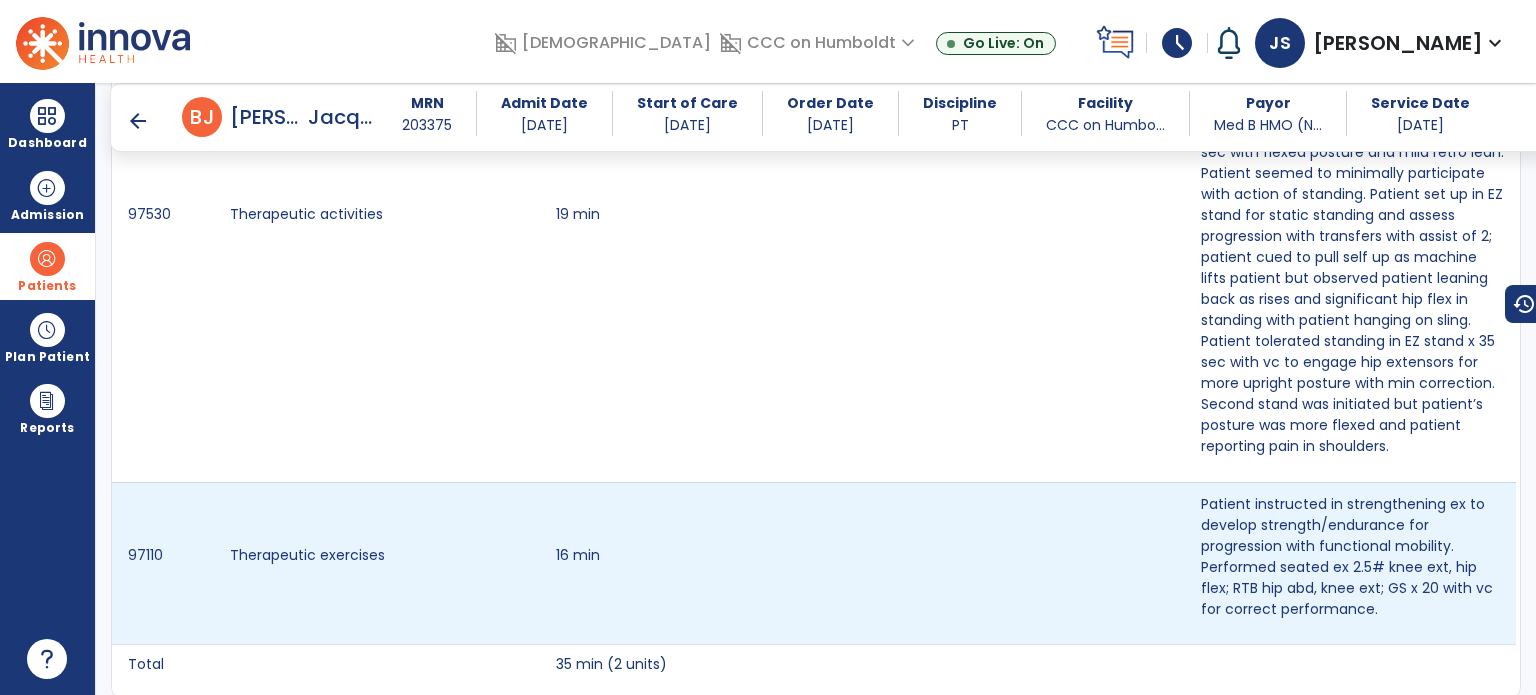 scroll, scrollTop: 1347, scrollLeft: 0, axis: vertical 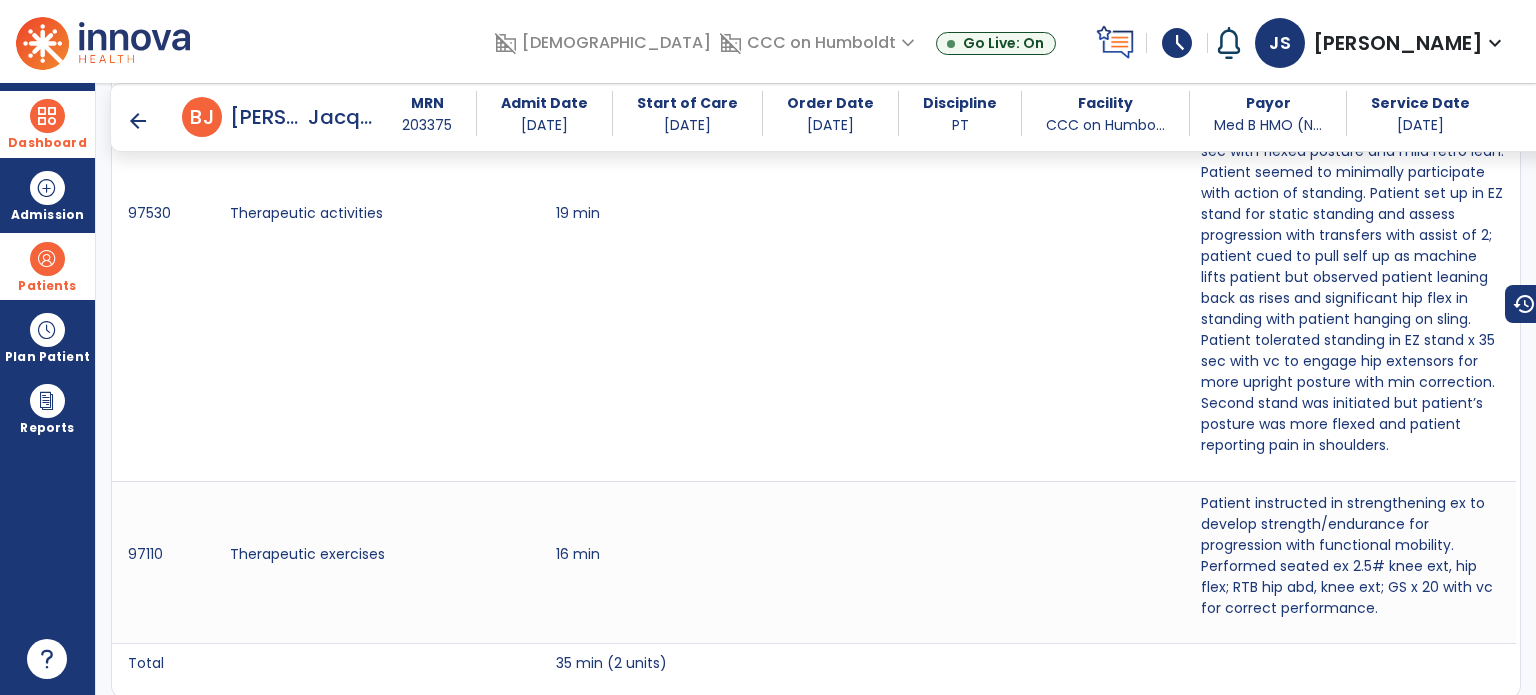 click on "Dashboard" at bounding box center [47, 143] 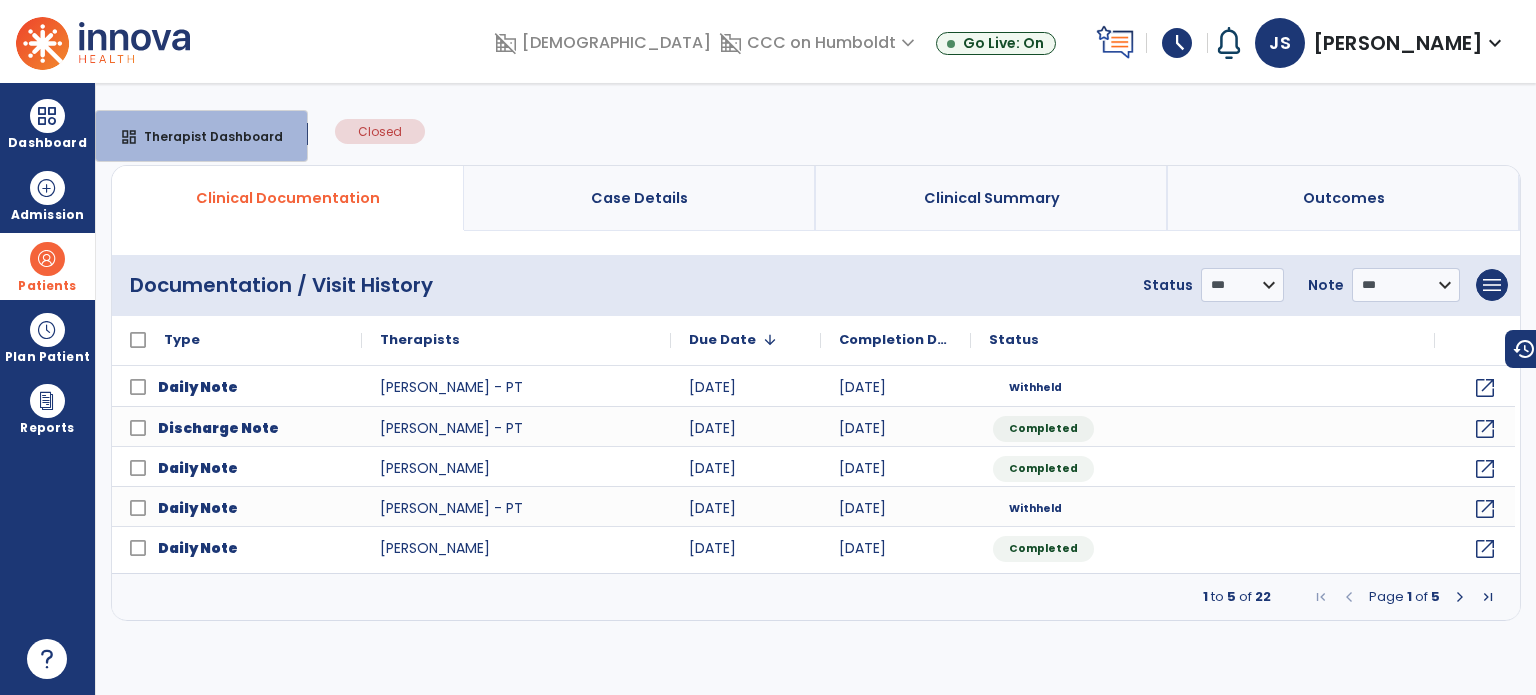 scroll, scrollTop: 0, scrollLeft: 0, axis: both 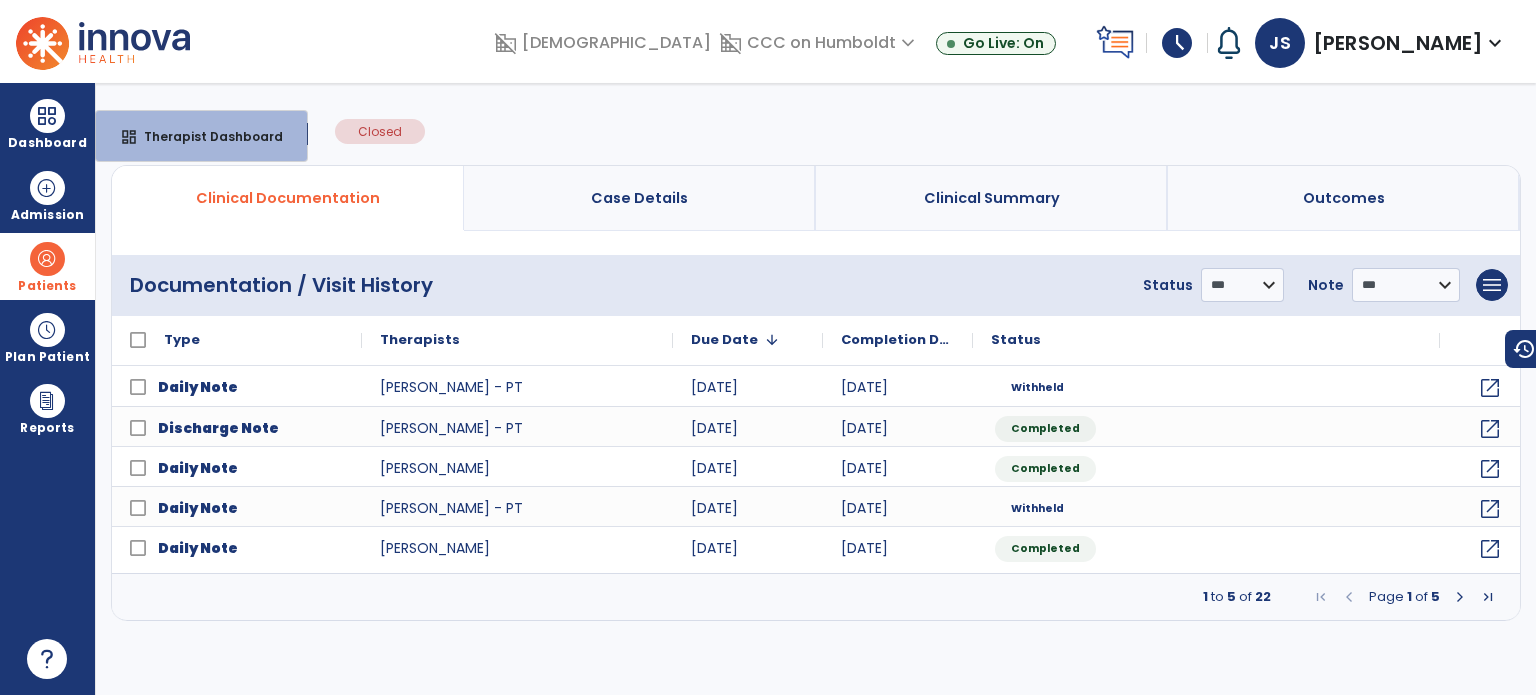 click at bounding box center (1460, 597) 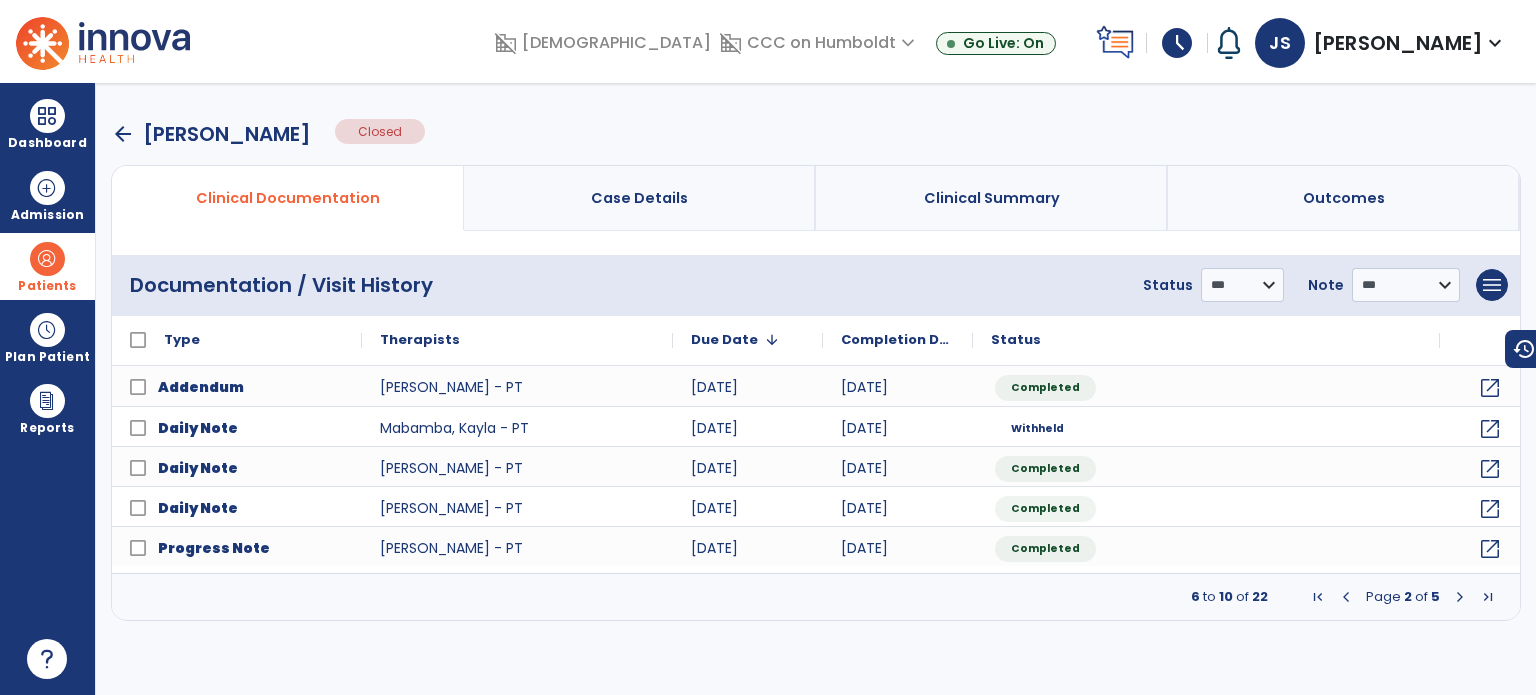 click at bounding box center (1460, 597) 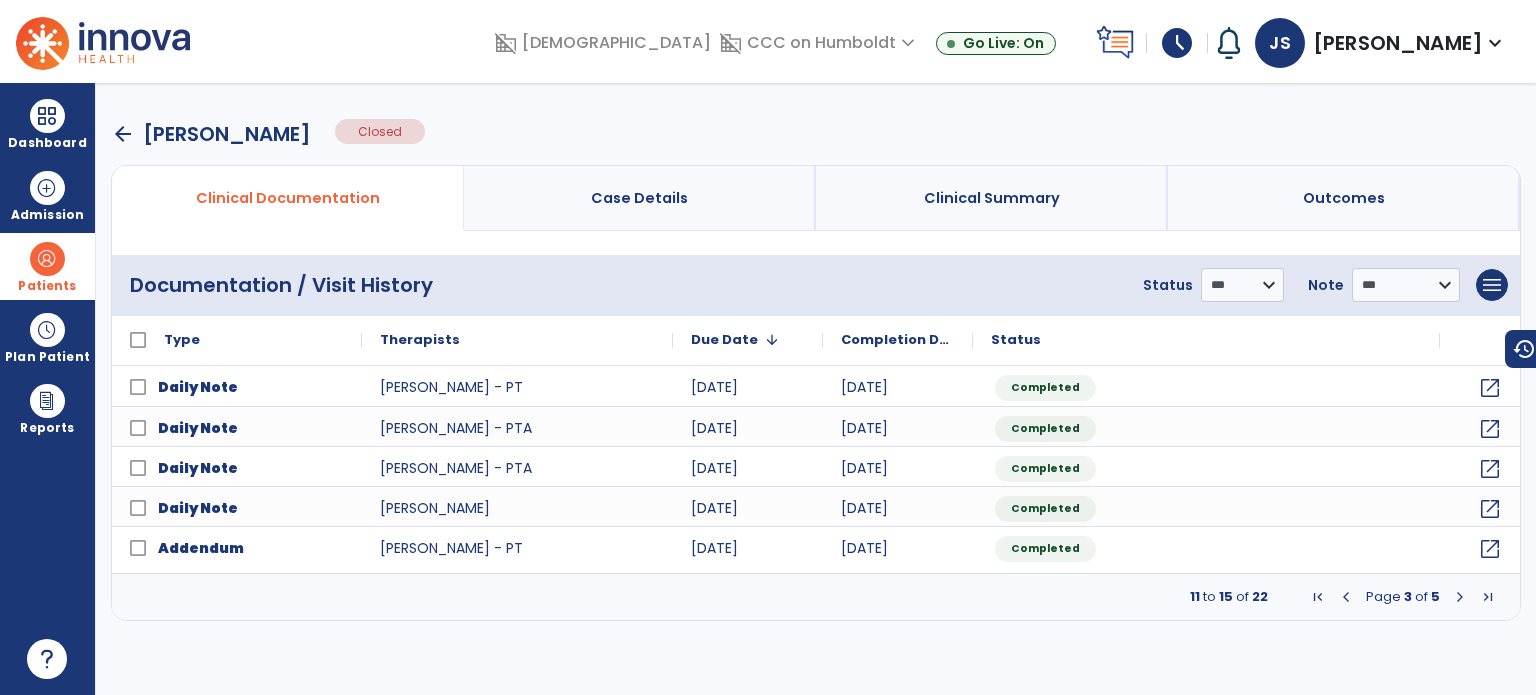 click at bounding box center (1460, 597) 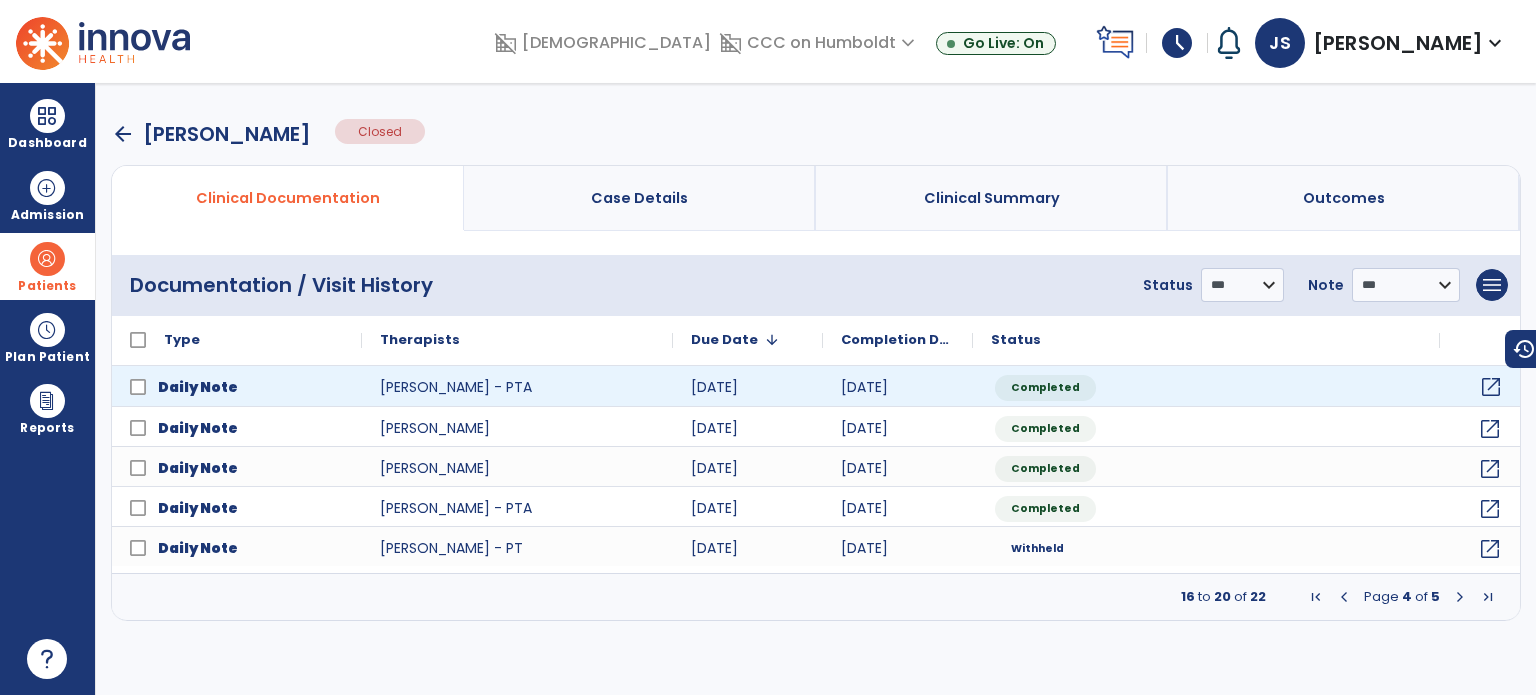 click on "open_in_new" 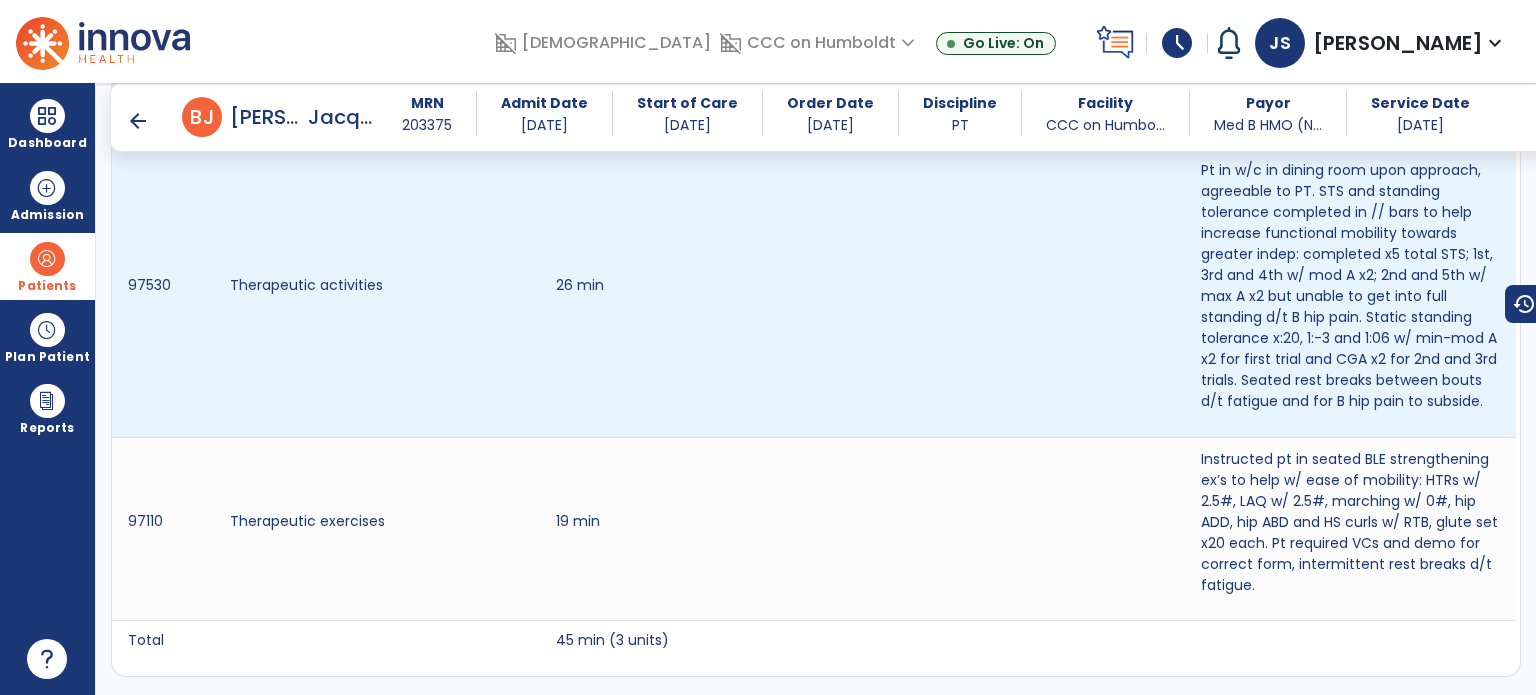 scroll, scrollTop: 1160, scrollLeft: 0, axis: vertical 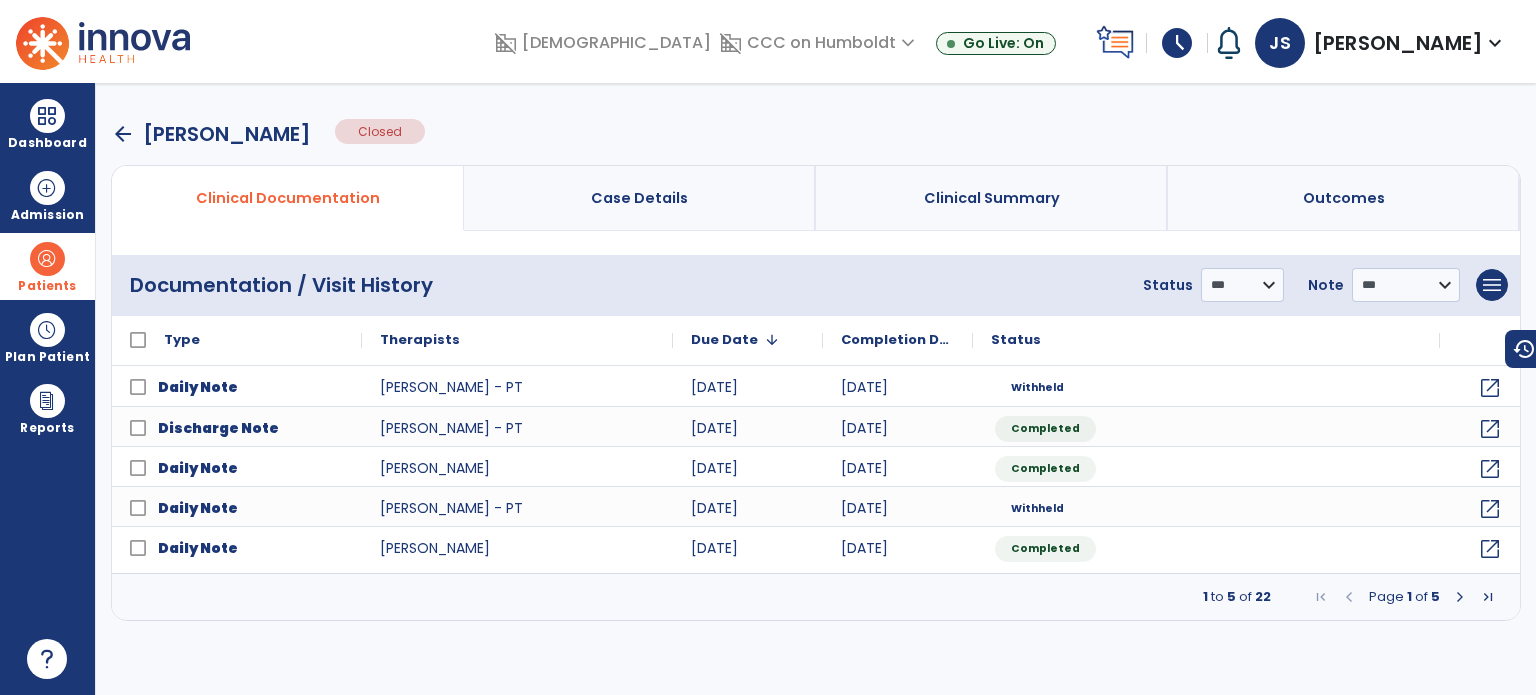 click on "domain_disabled   CCC on Humboldt   expand_more   BHC Minneapolis   BLC New Brighton   BLC Regina   BLC Shakopee  Show All Go Live: On" at bounding box center (903, 43) 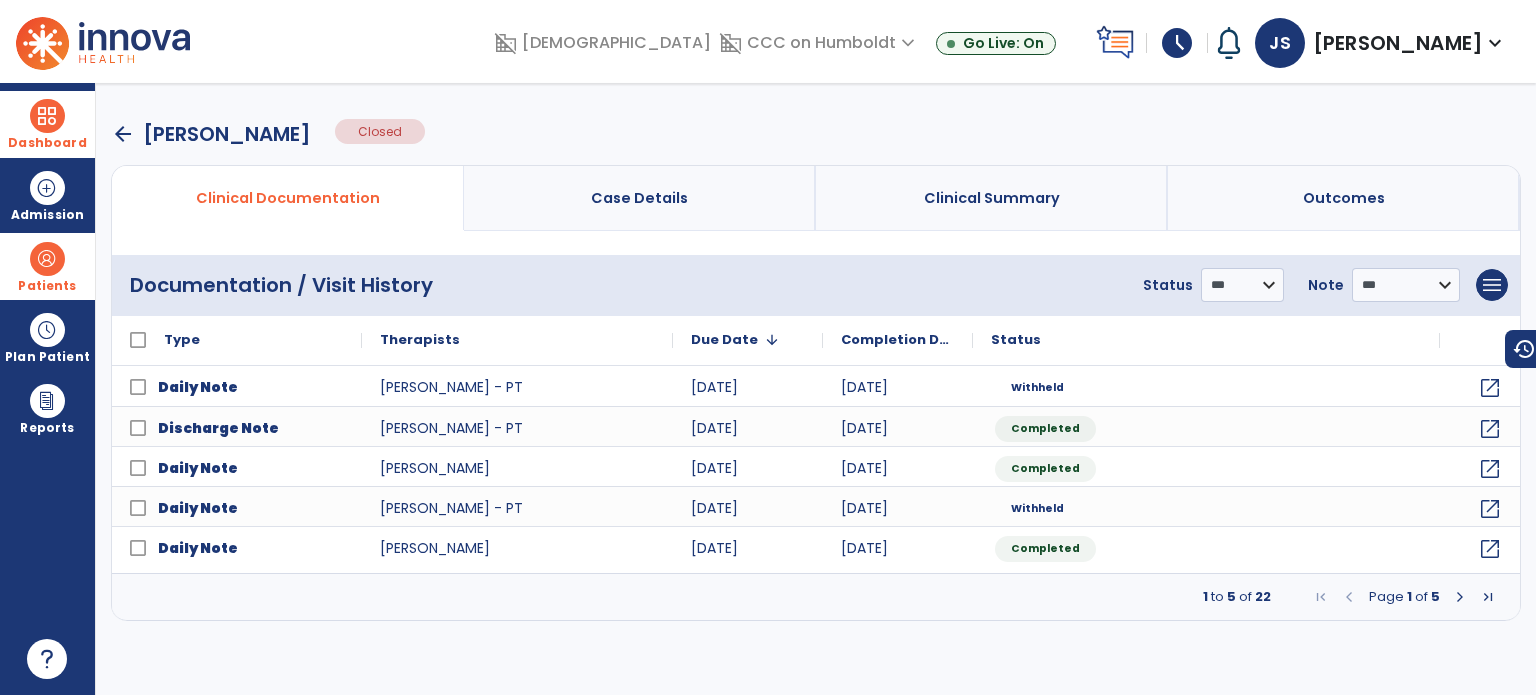 click on "Dashboard" at bounding box center [47, 124] 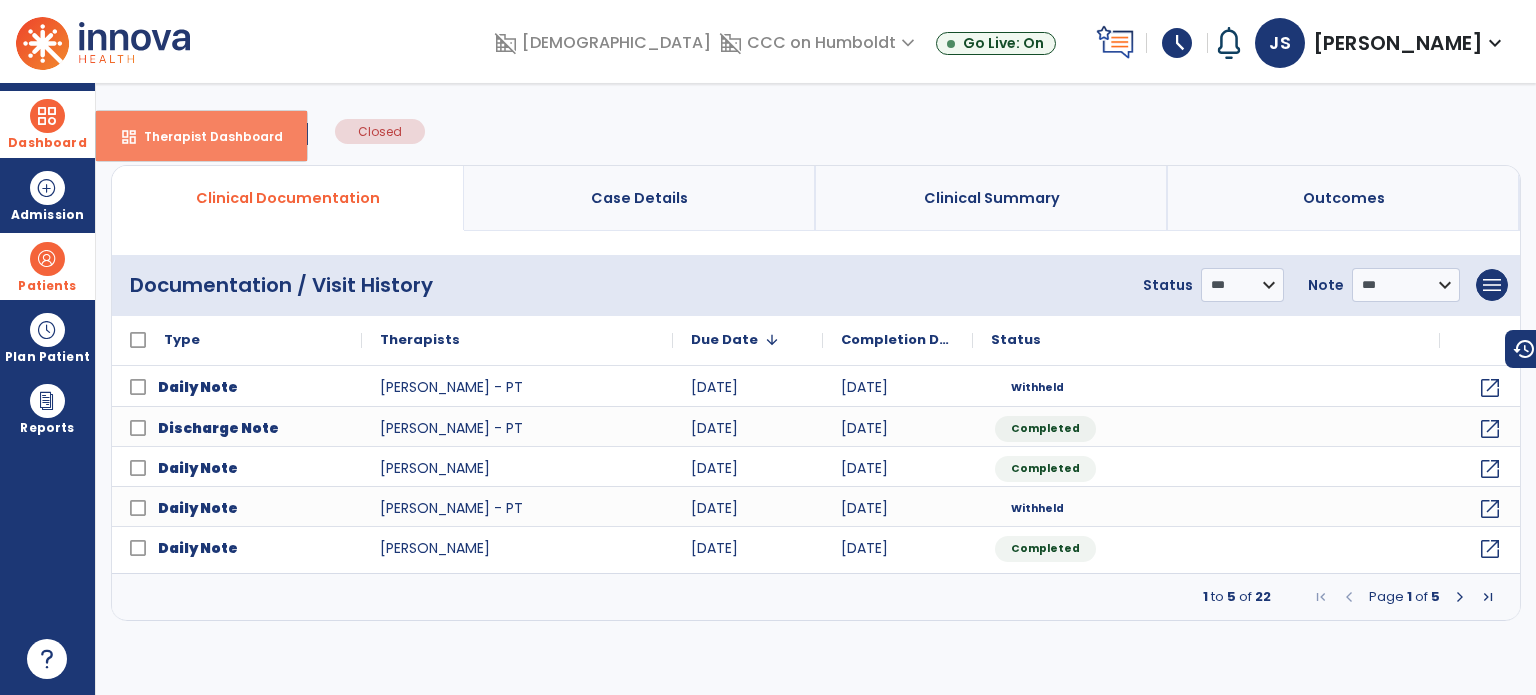 click on "Therapist Dashboard" at bounding box center [205, 136] 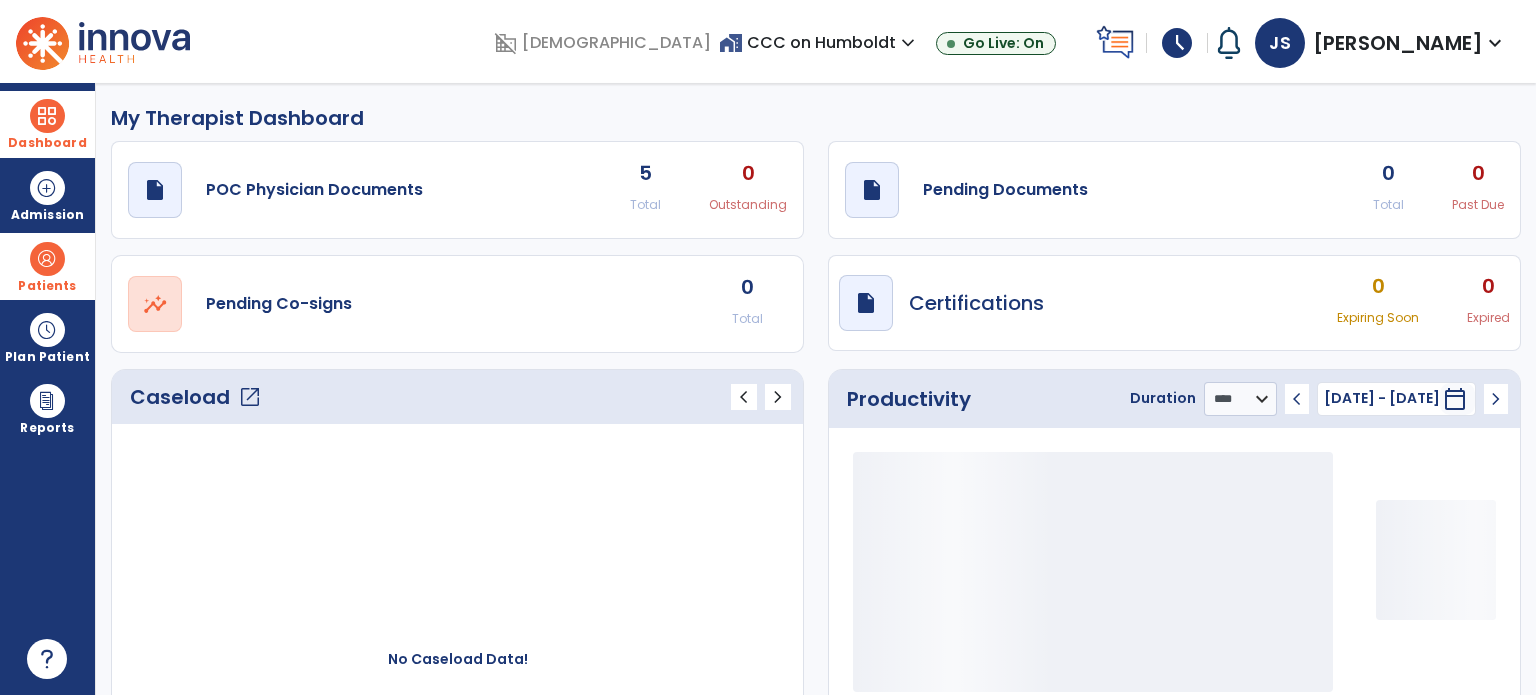 click on "home_work   CCC on Humboldt   expand_more" at bounding box center (819, 42) 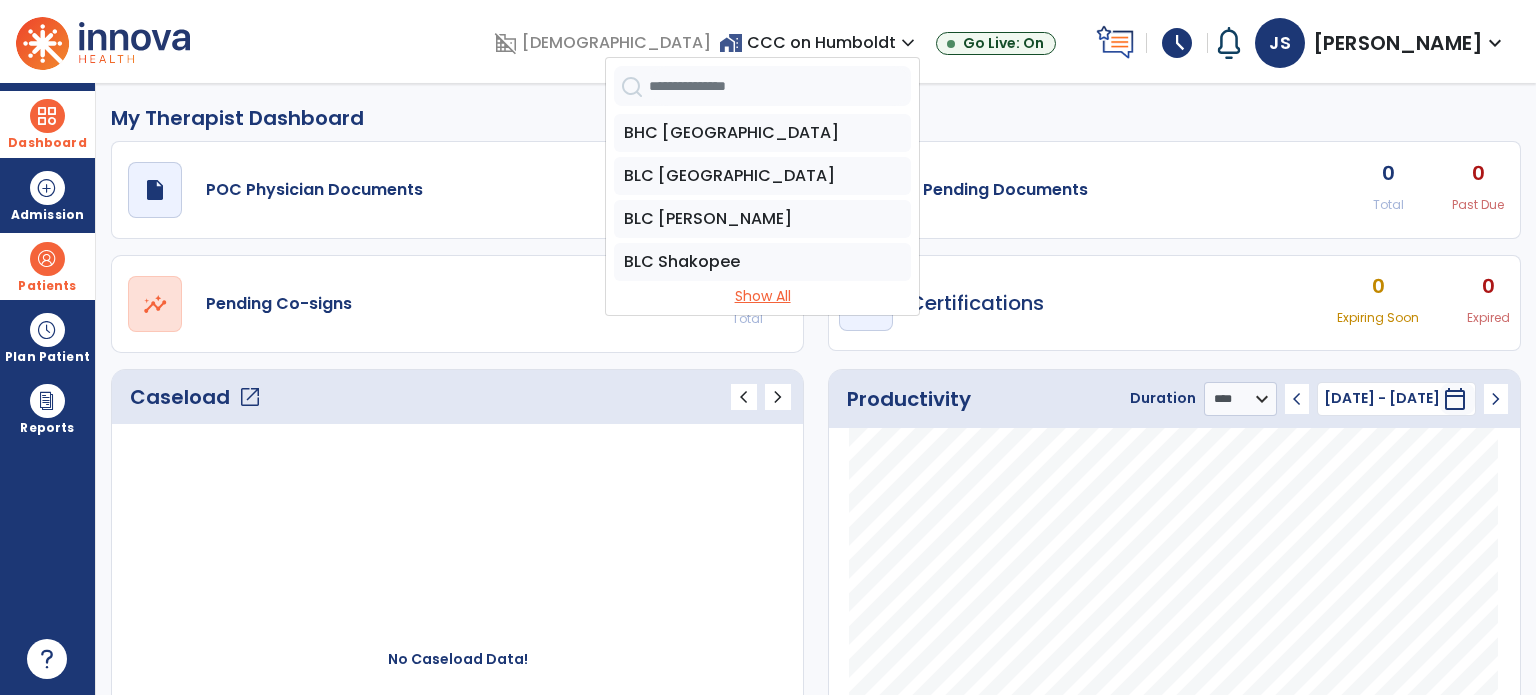 click on "Show All" at bounding box center (762, 296) 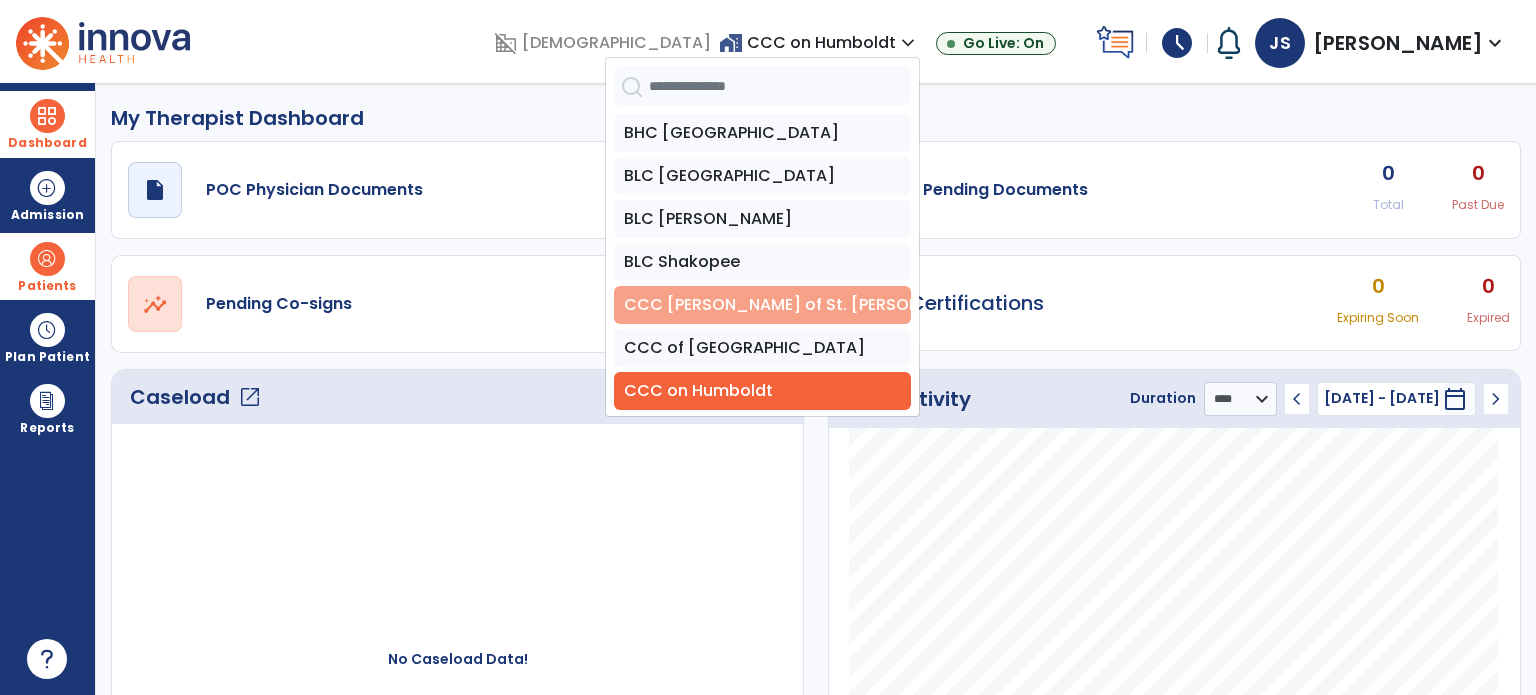 click on "CCC [PERSON_NAME] of St. [PERSON_NAME]" at bounding box center [762, 305] 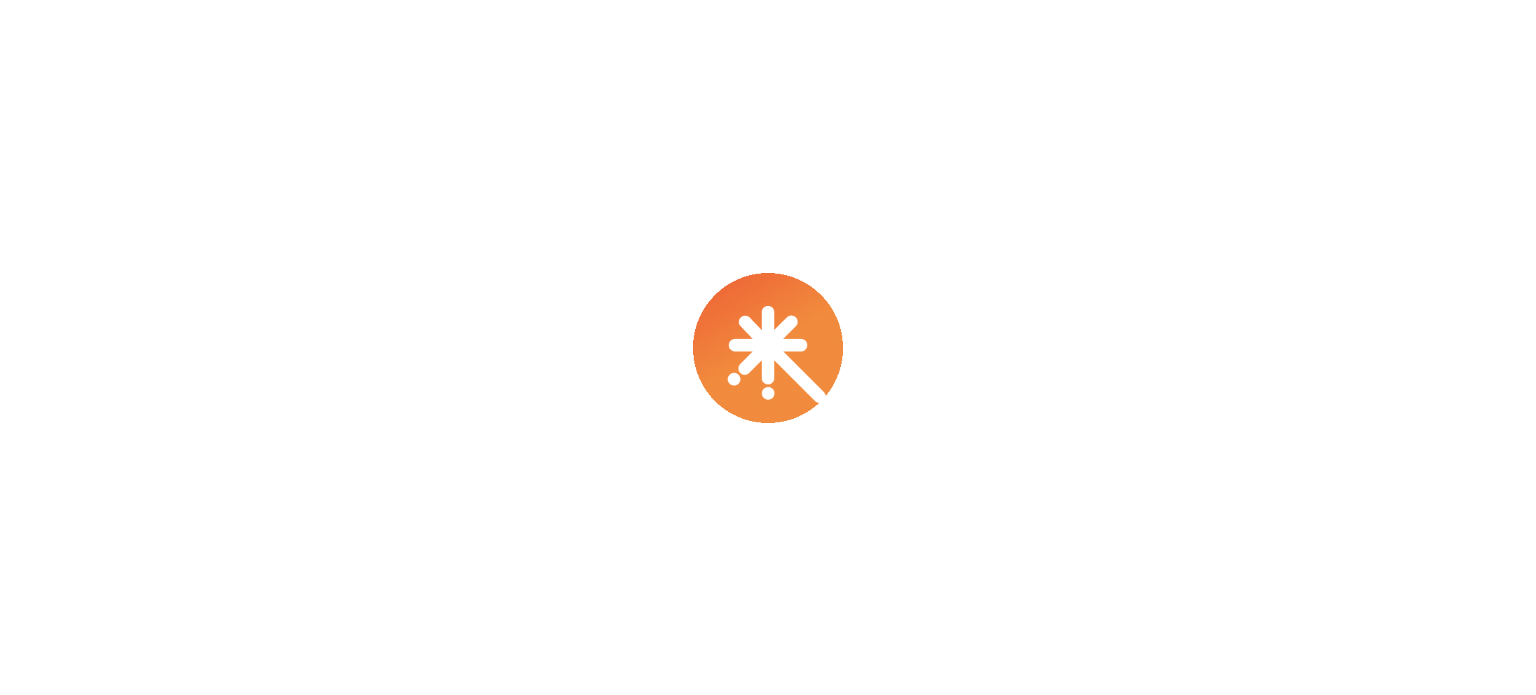scroll, scrollTop: 0, scrollLeft: 0, axis: both 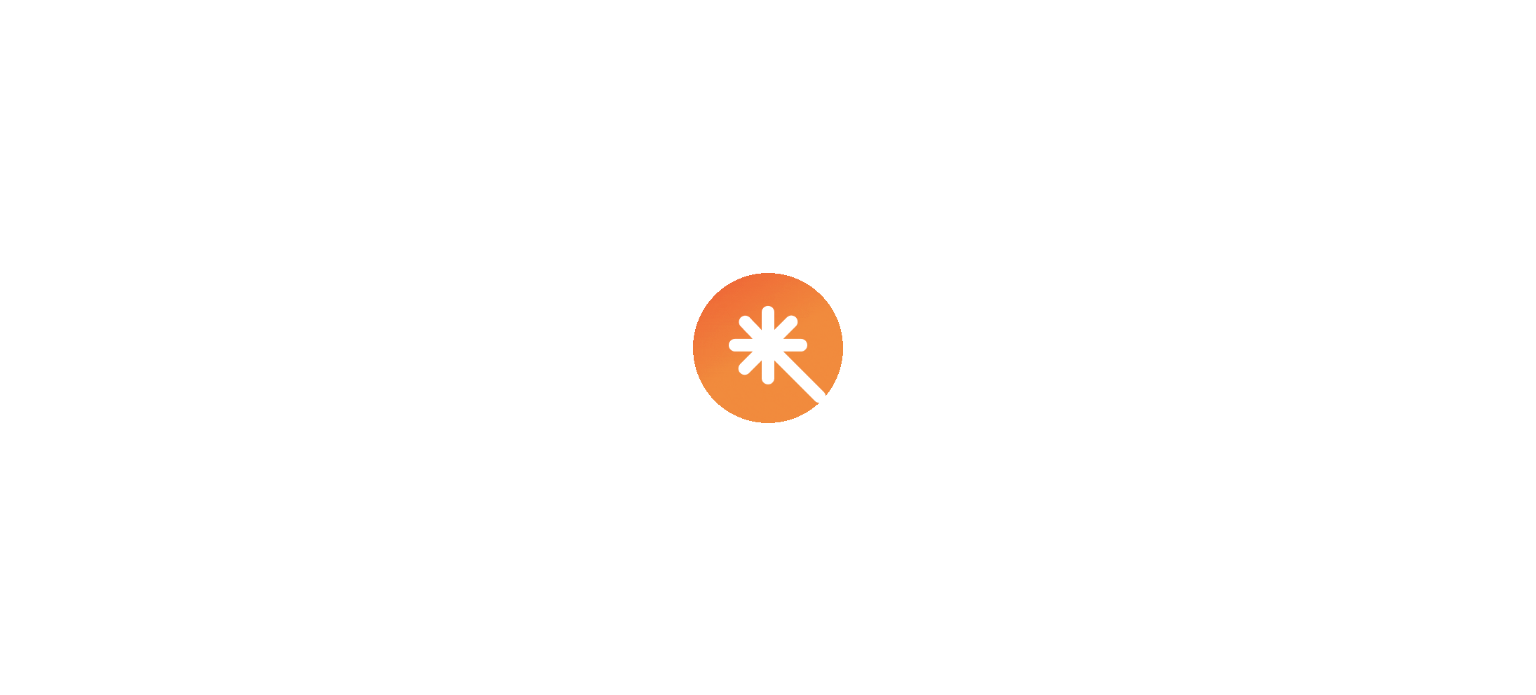 select on "****" 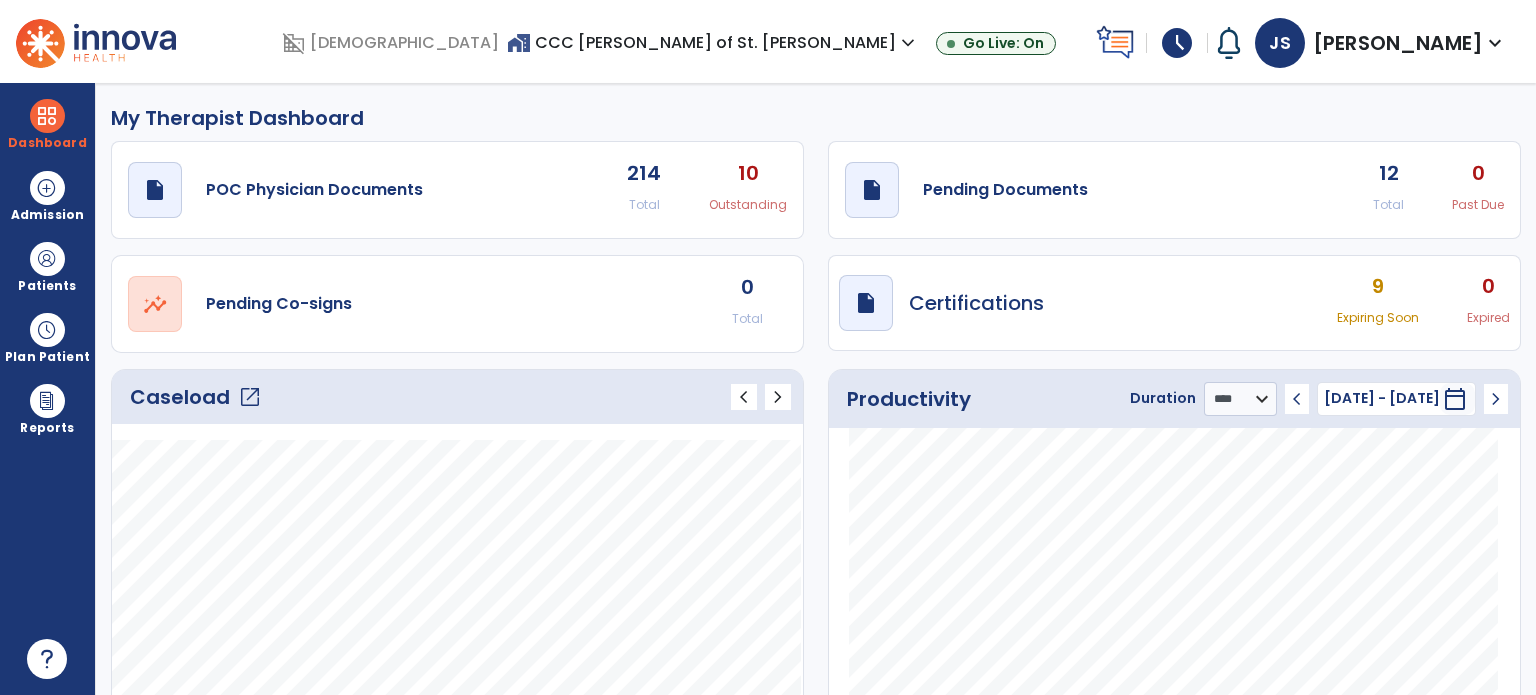 click on "Caseload   open_in_new" 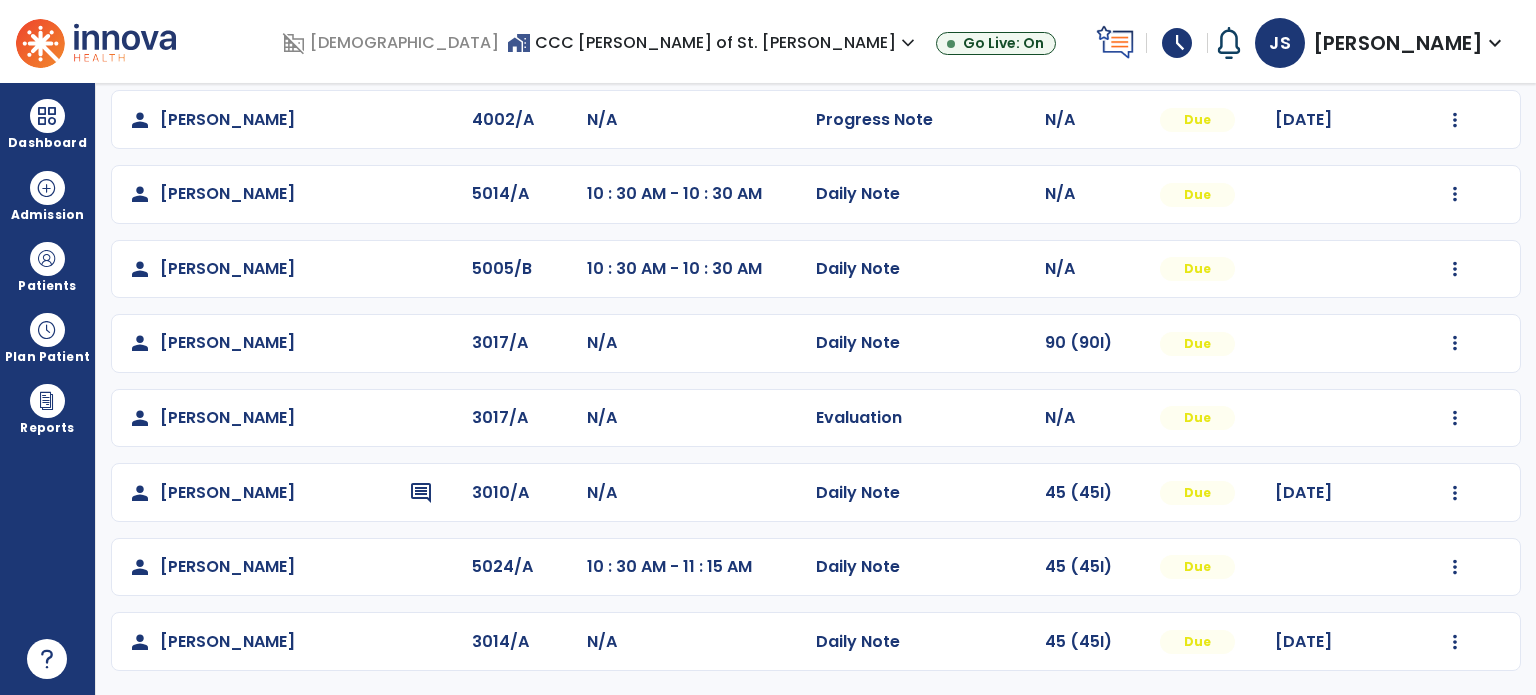 scroll, scrollTop: 0, scrollLeft: 0, axis: both 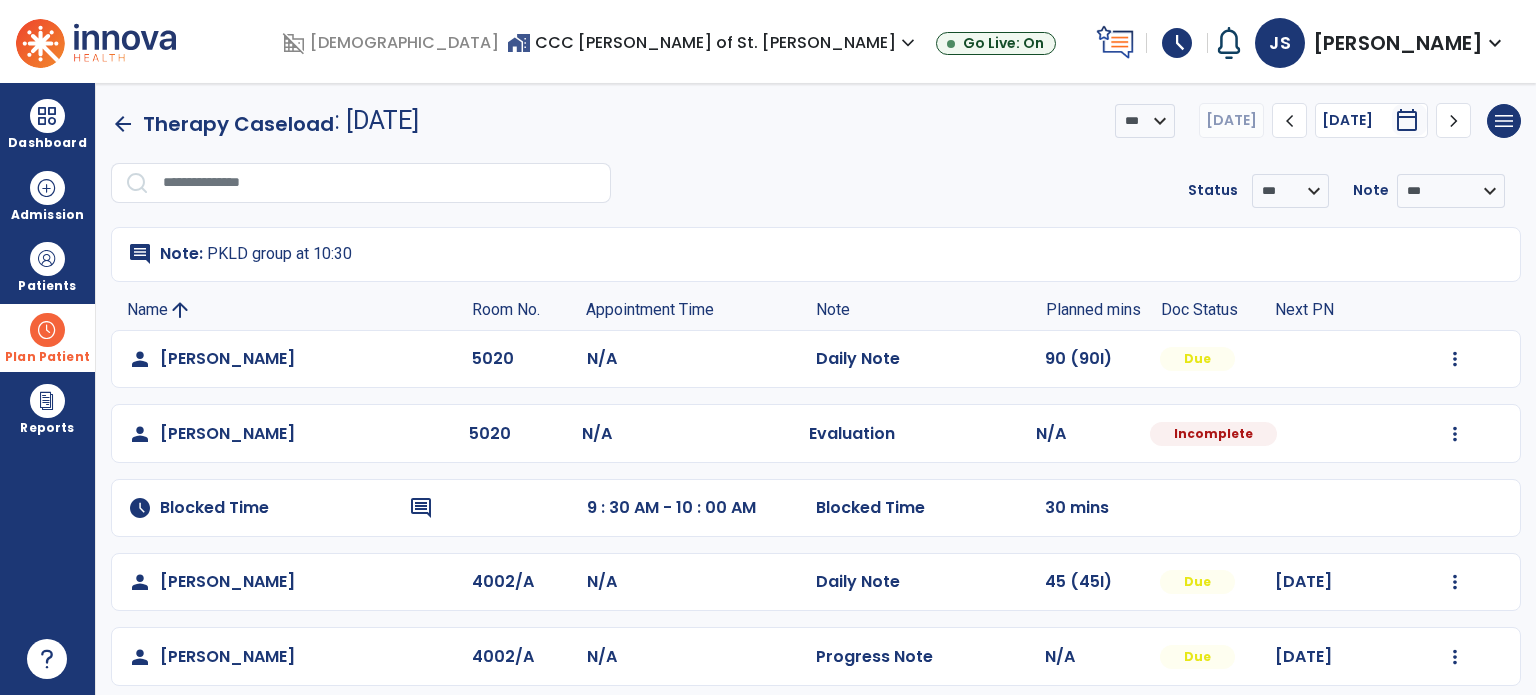 click at bounding box center [47, 330] 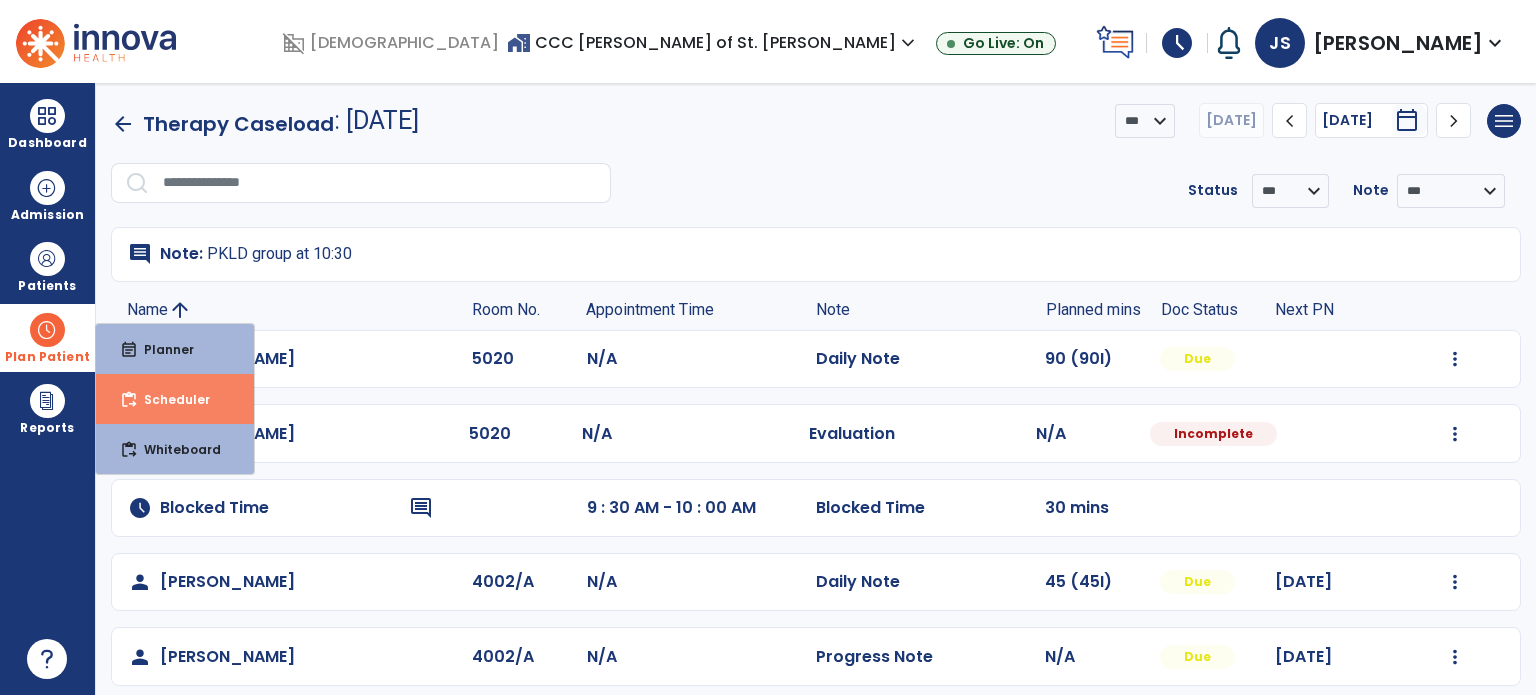 click on "Scheduler" at bounding box center [169, 399] 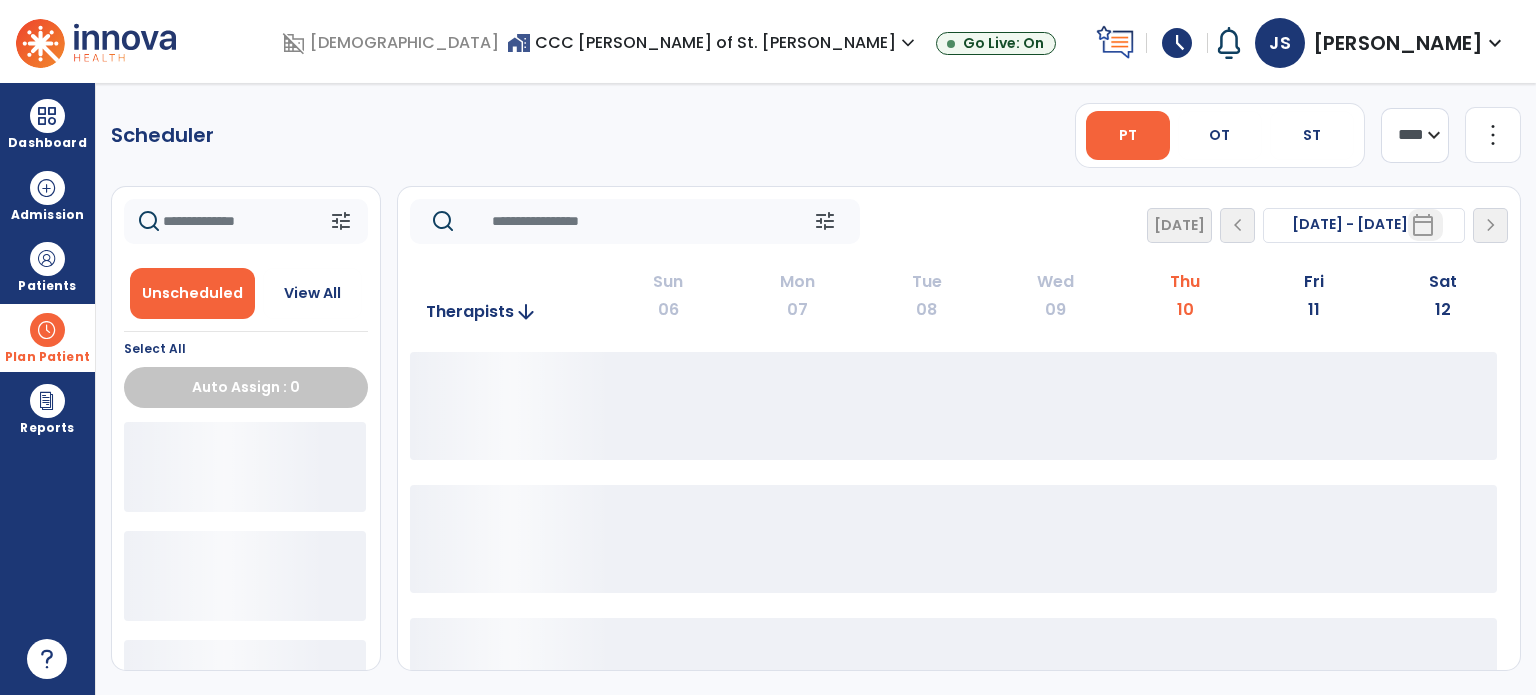 click 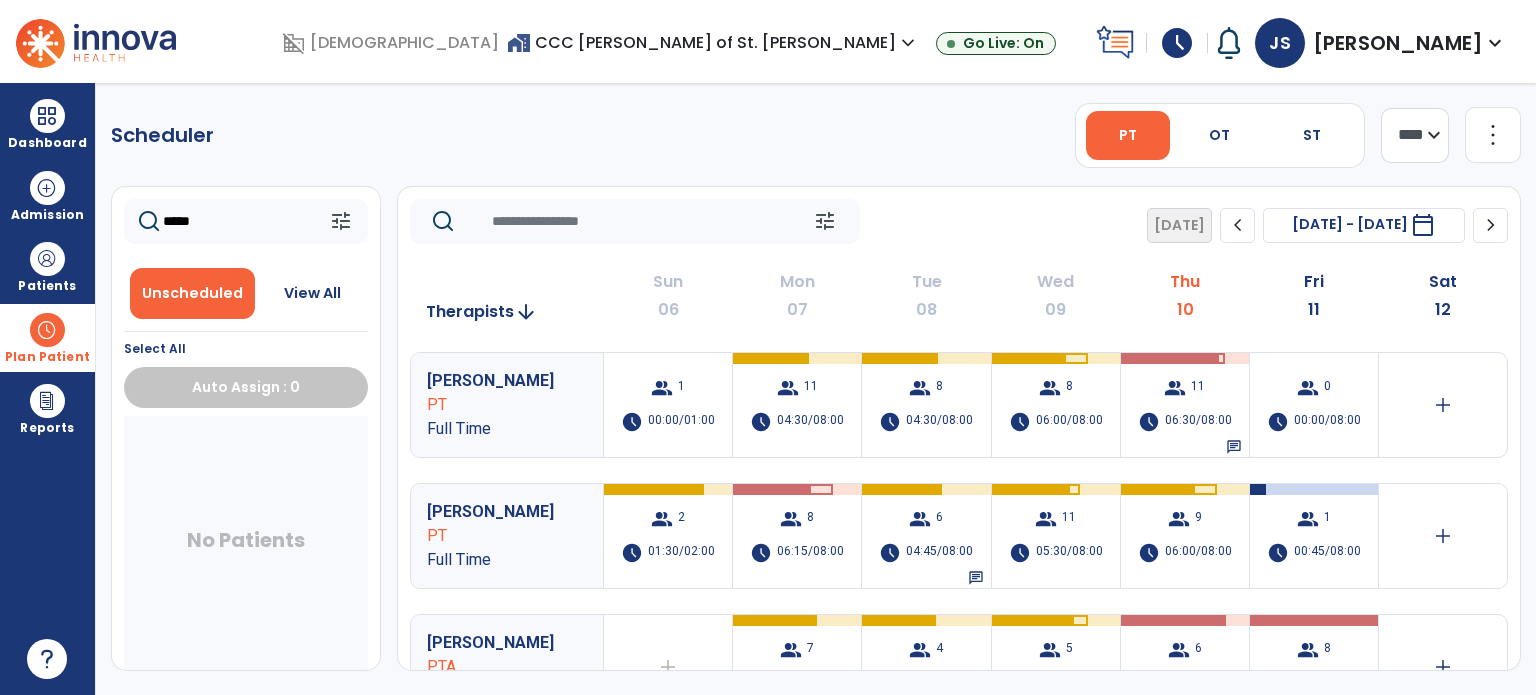 type on "*****" 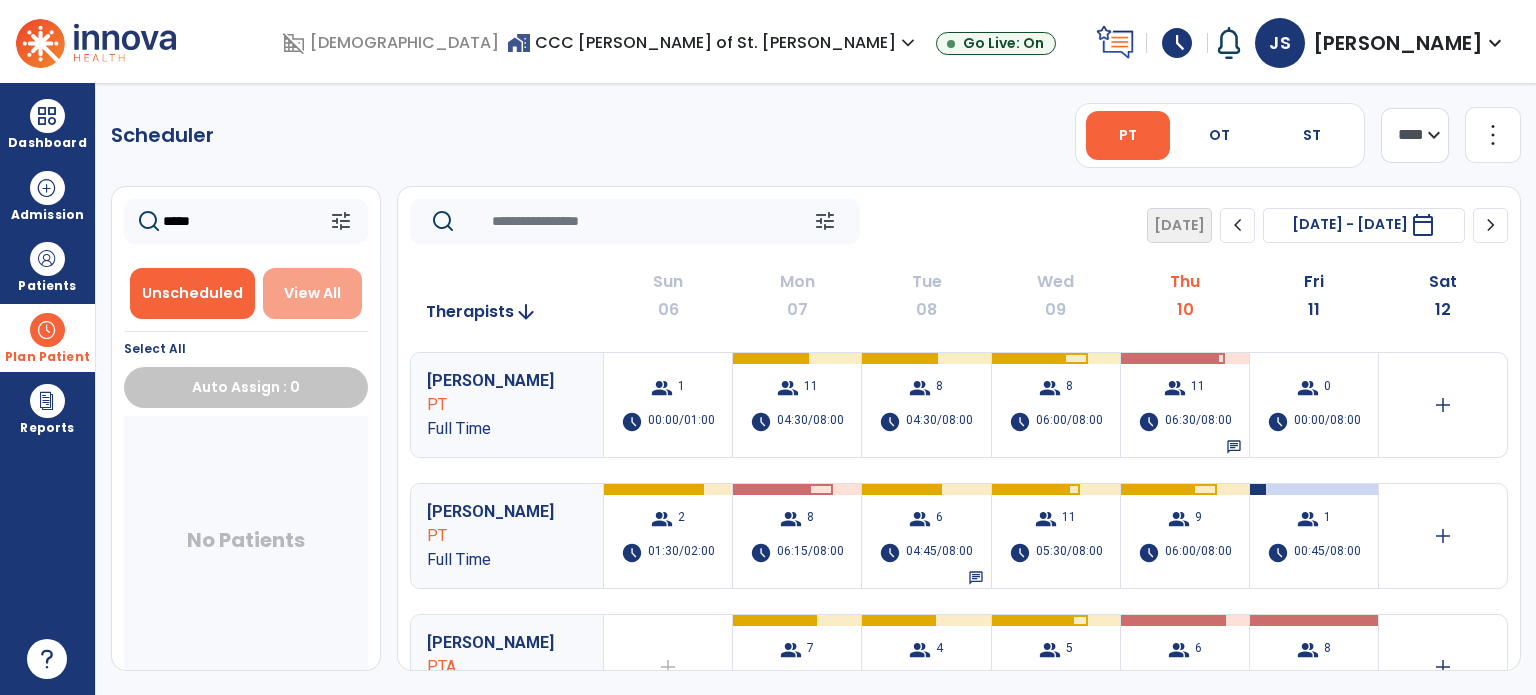 click on "View All" at bounding box center [313, 293] 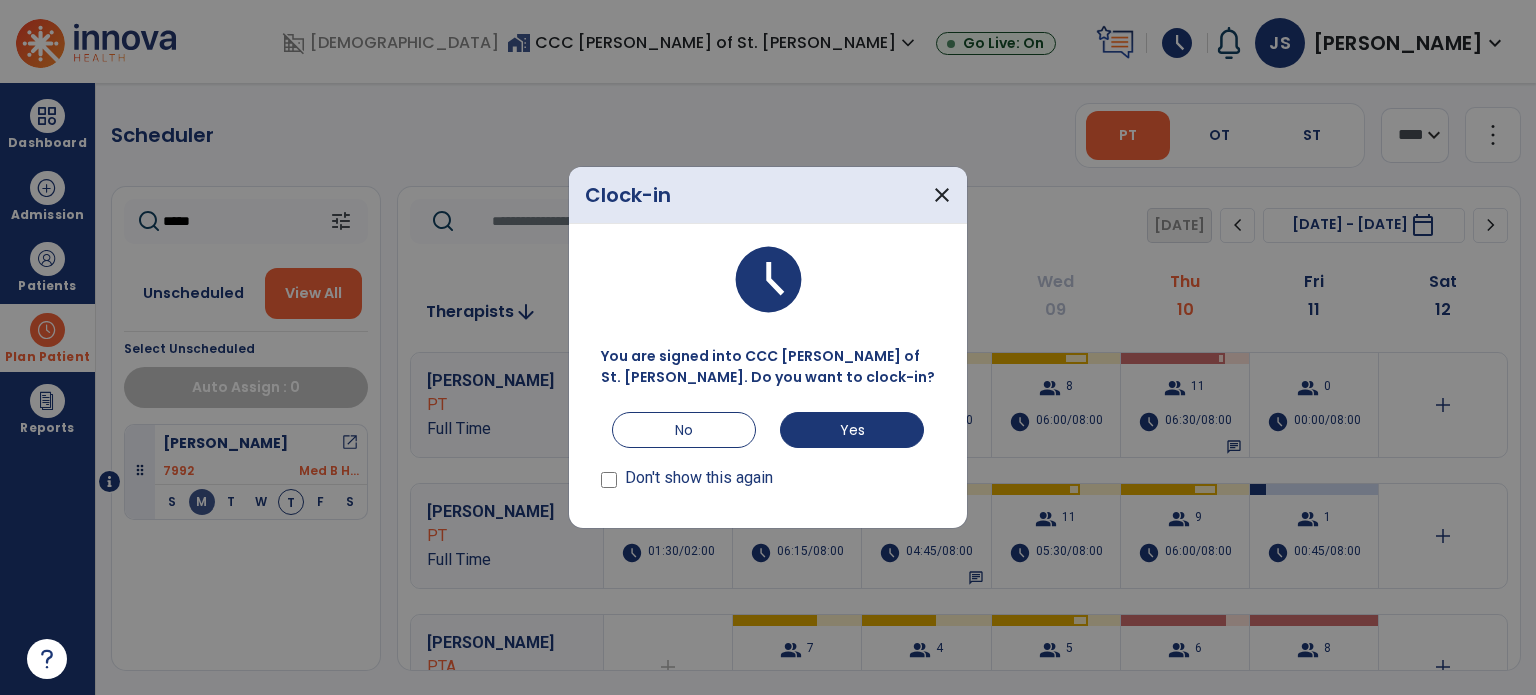 click at bounding box center [768, 347] 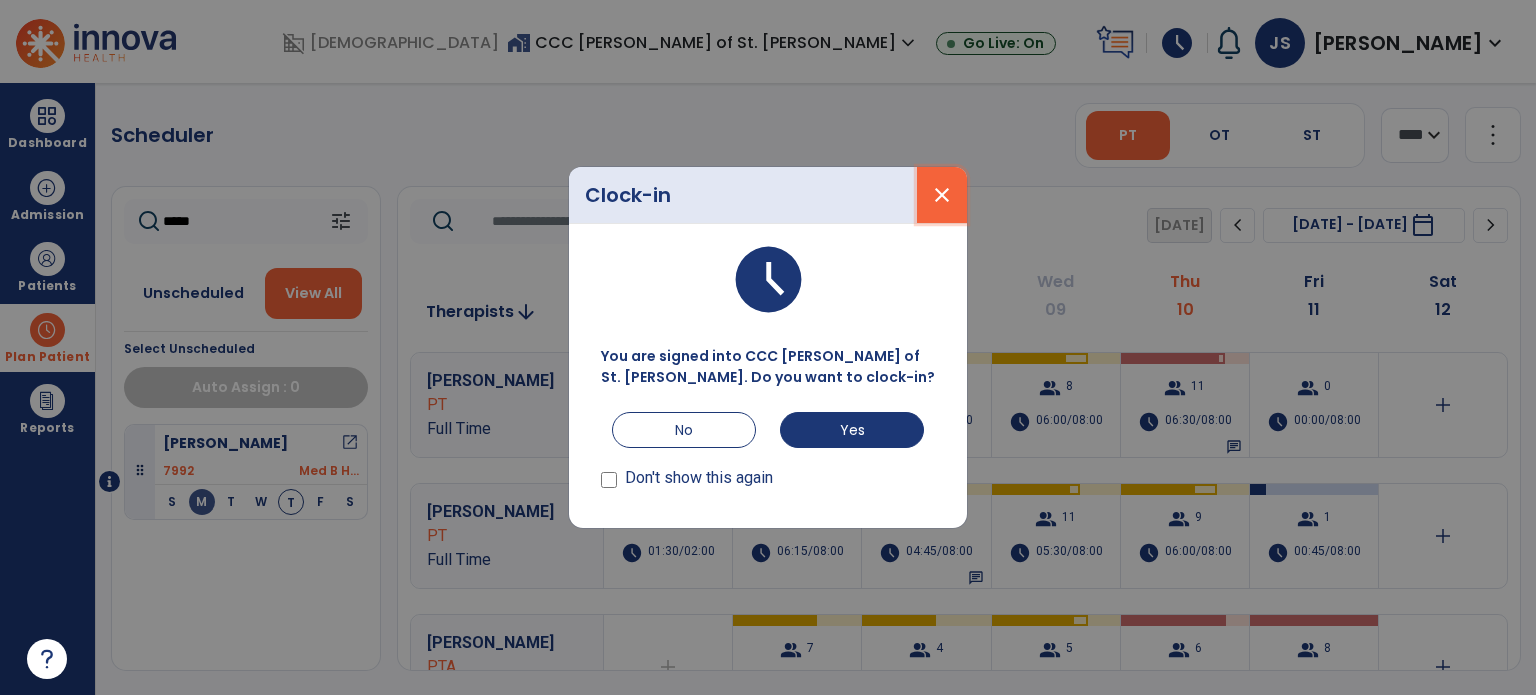 click on "close" at bounding box center [942, 195] 